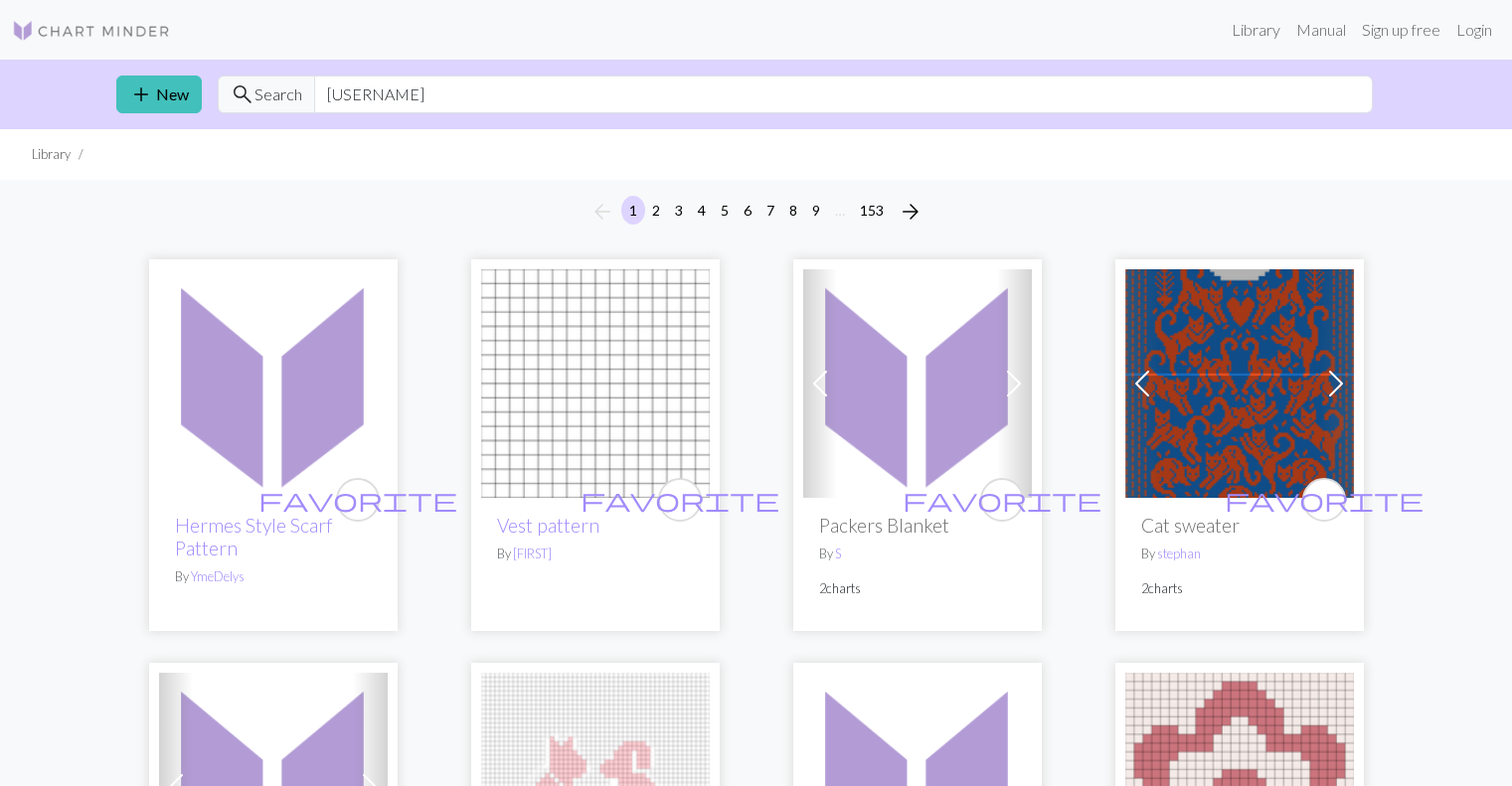 scroll, scrollTop: 0, scrollLeft: 0, axis: both 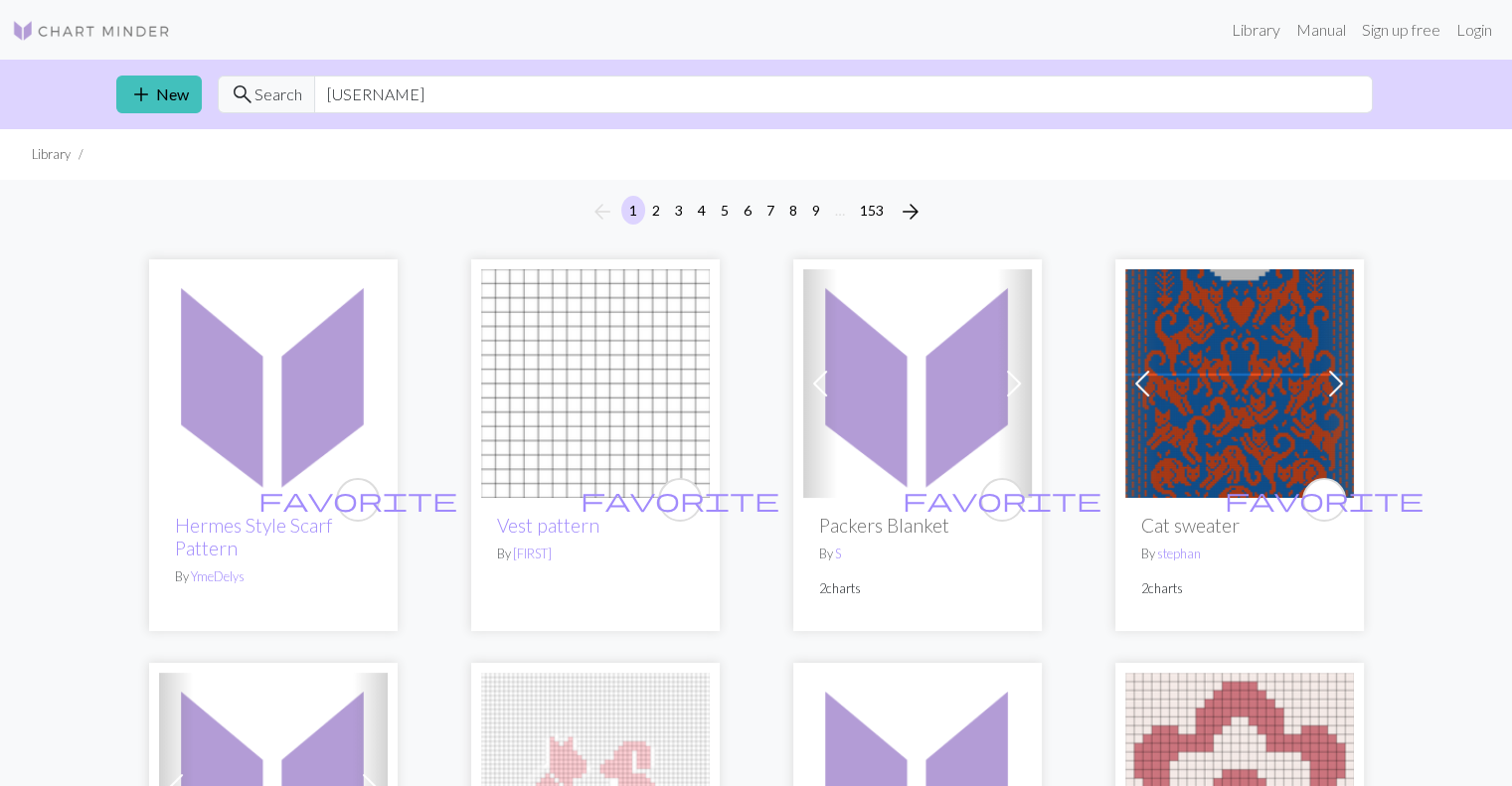 click on "Search" at bounding box center [278, 94] 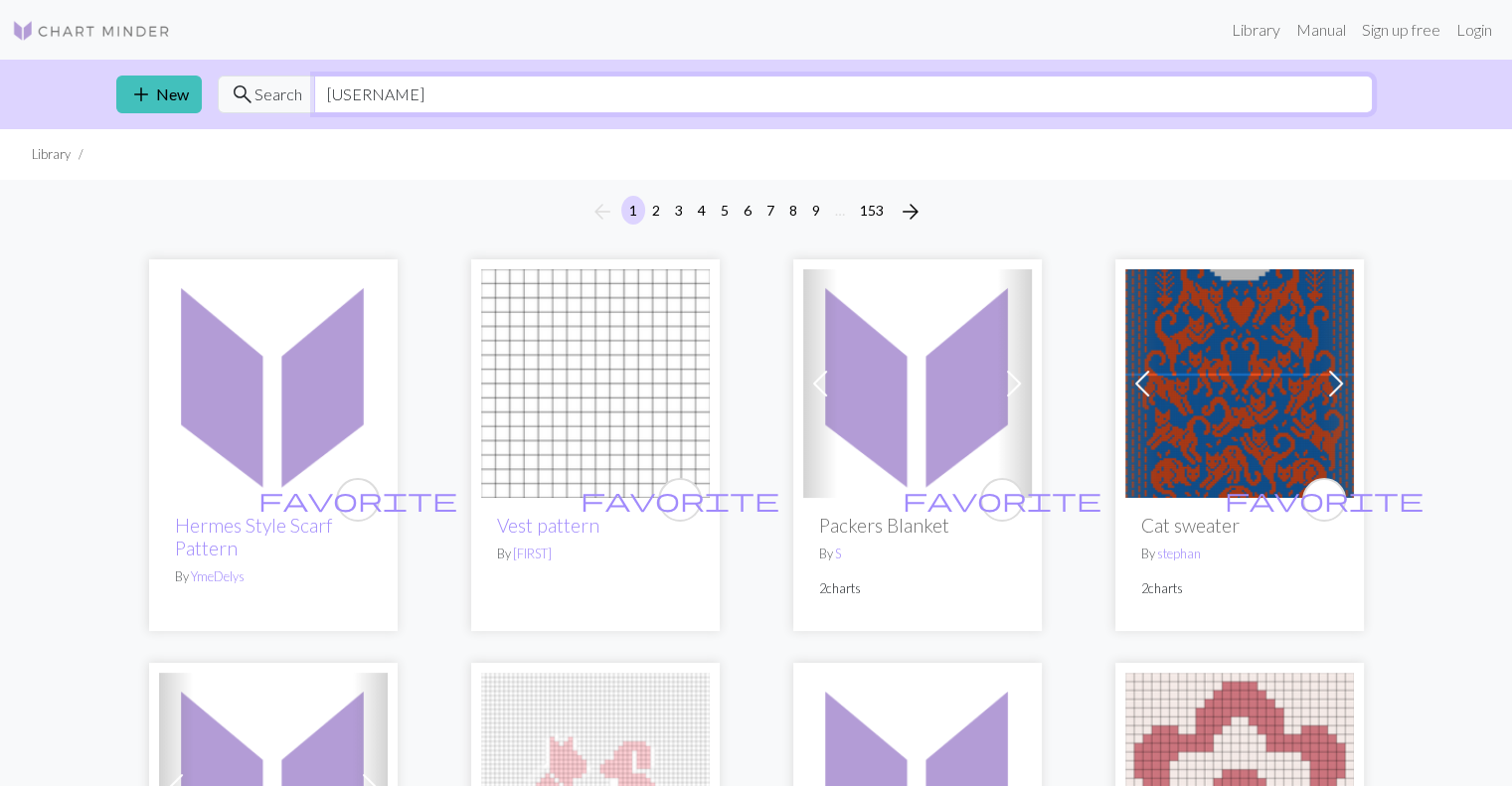 click on "of Baby blanket with cats (based on child's sweater with a cat pattern)" at bounding box center [843, 94] 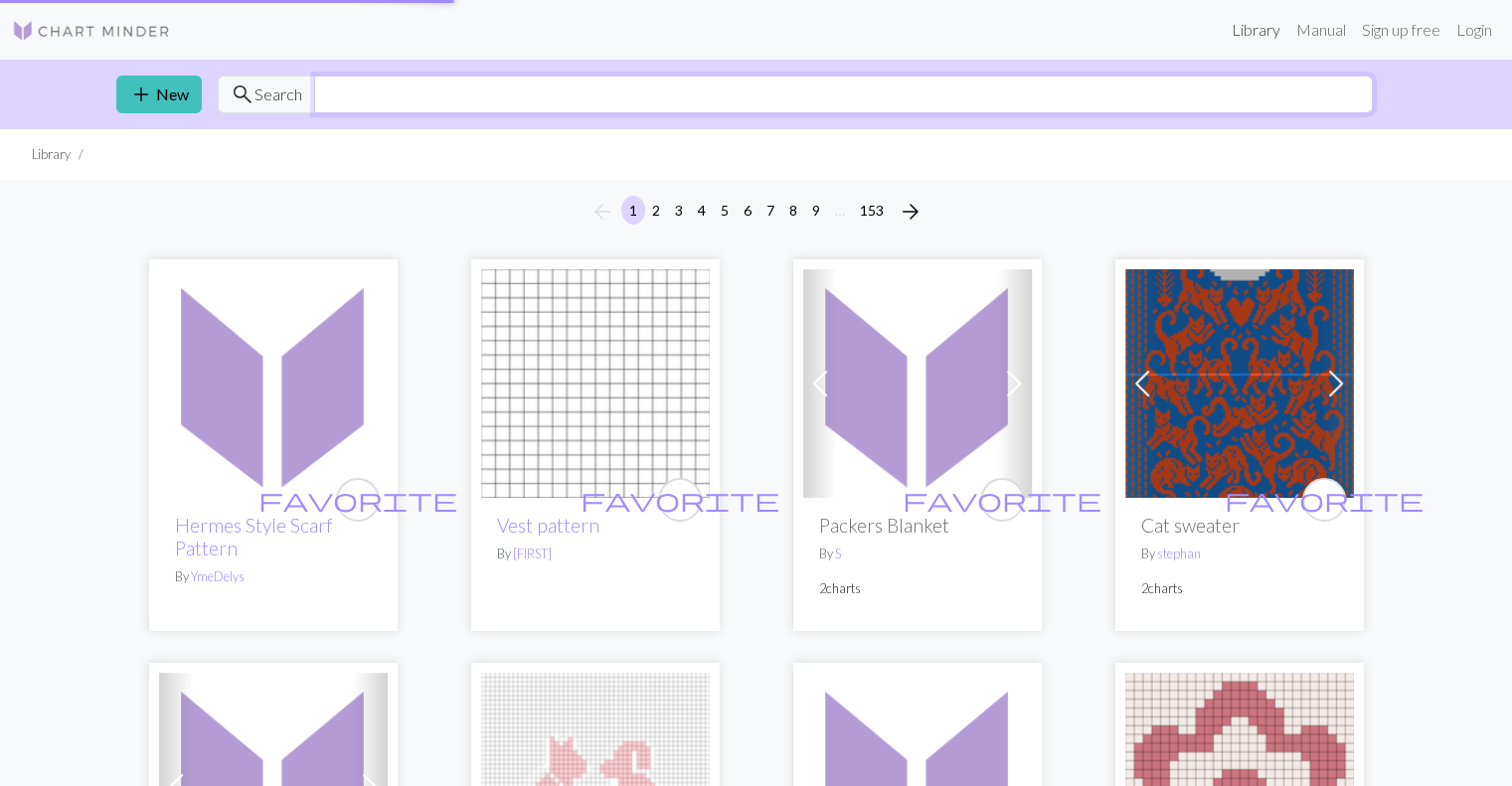type 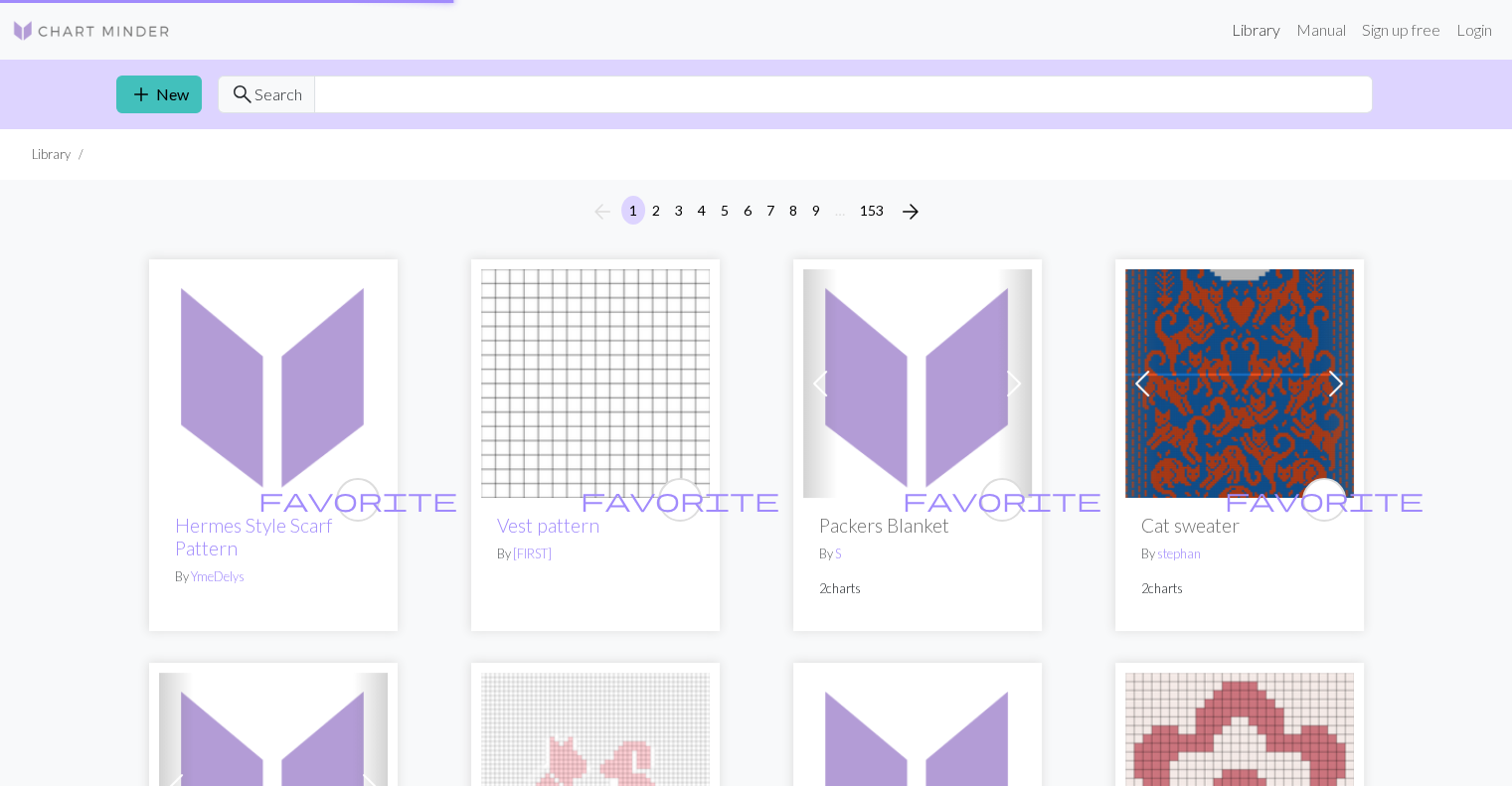 click on "Library" at bounding box center (1256, 30) 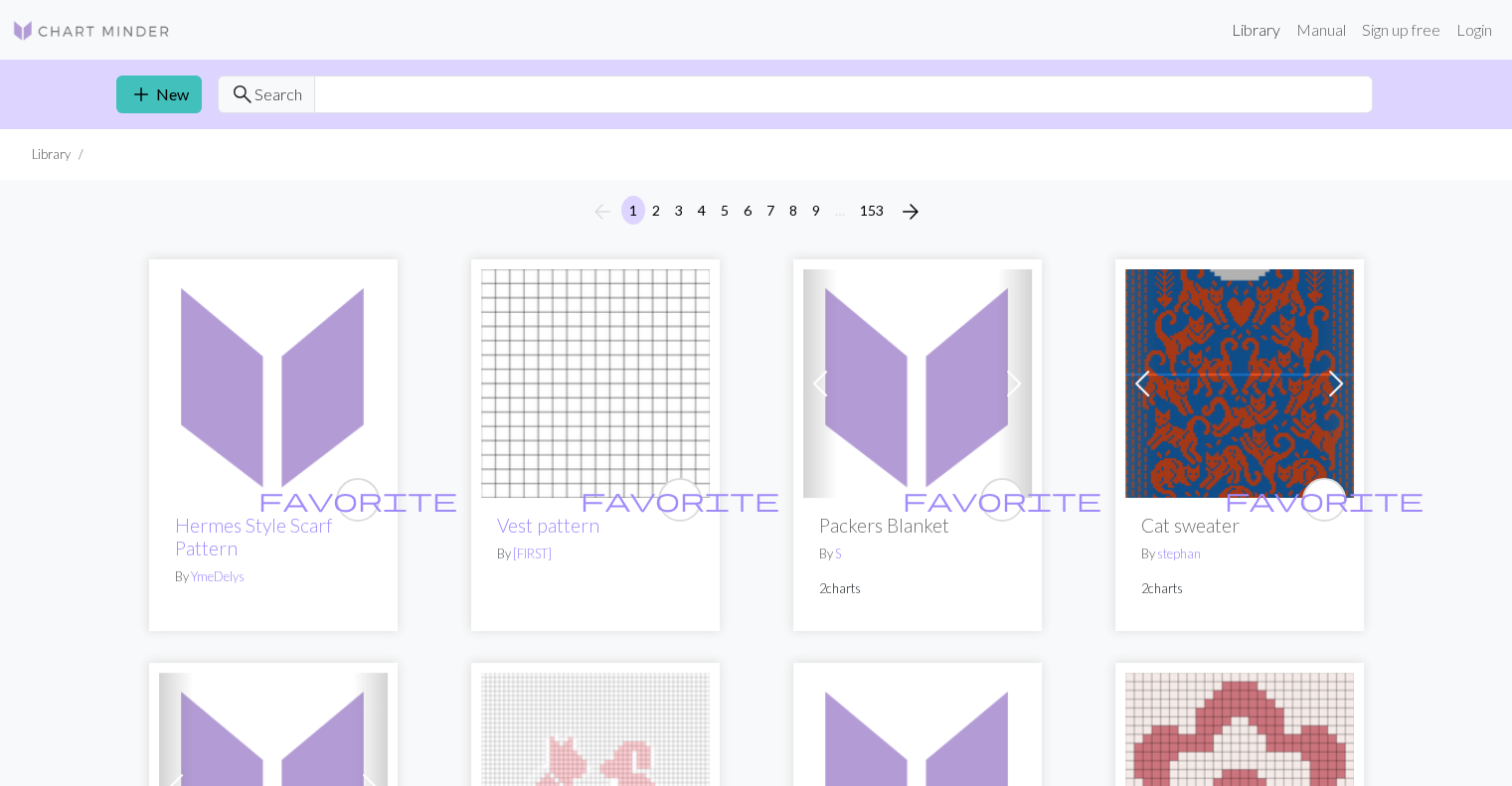 click on "Library" at bounding box center (1256, 30) 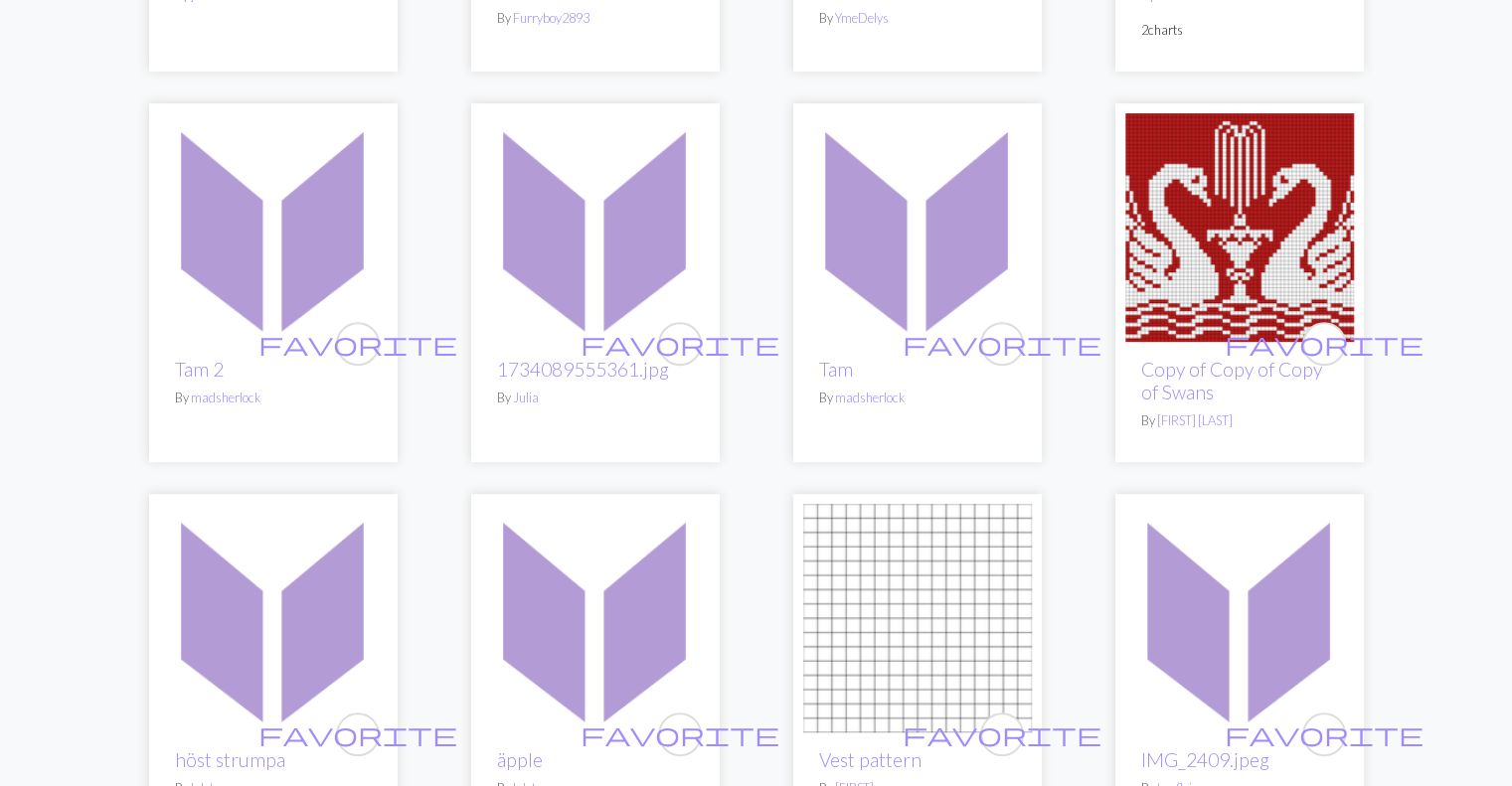 scroll, scrollTop: 964, scrollLeft: 0, axis: vertical 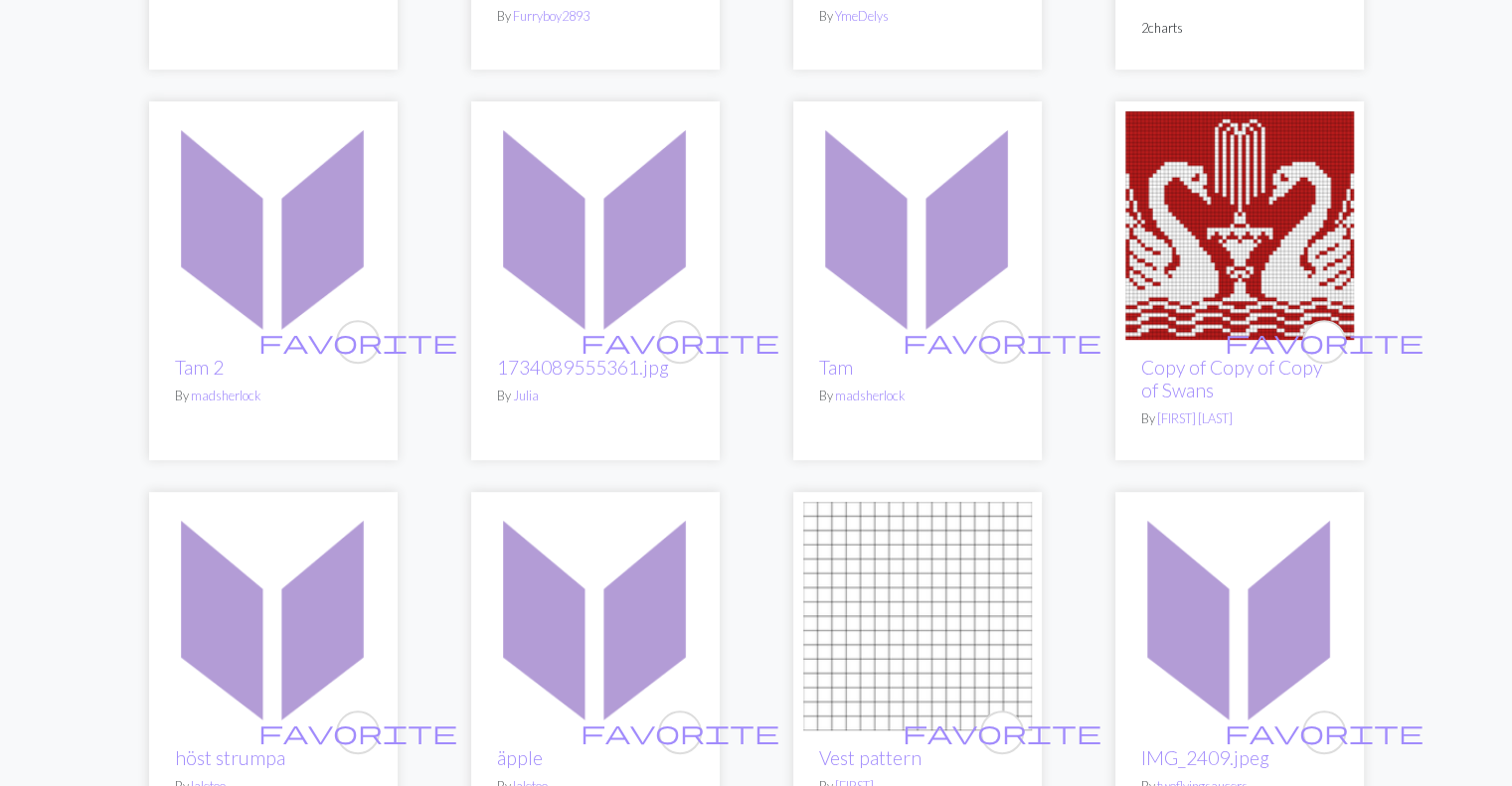 click on "favorite Copy of Copy of Copy of Swans By   grace bourgaize" at bounding box center [1240, 399] 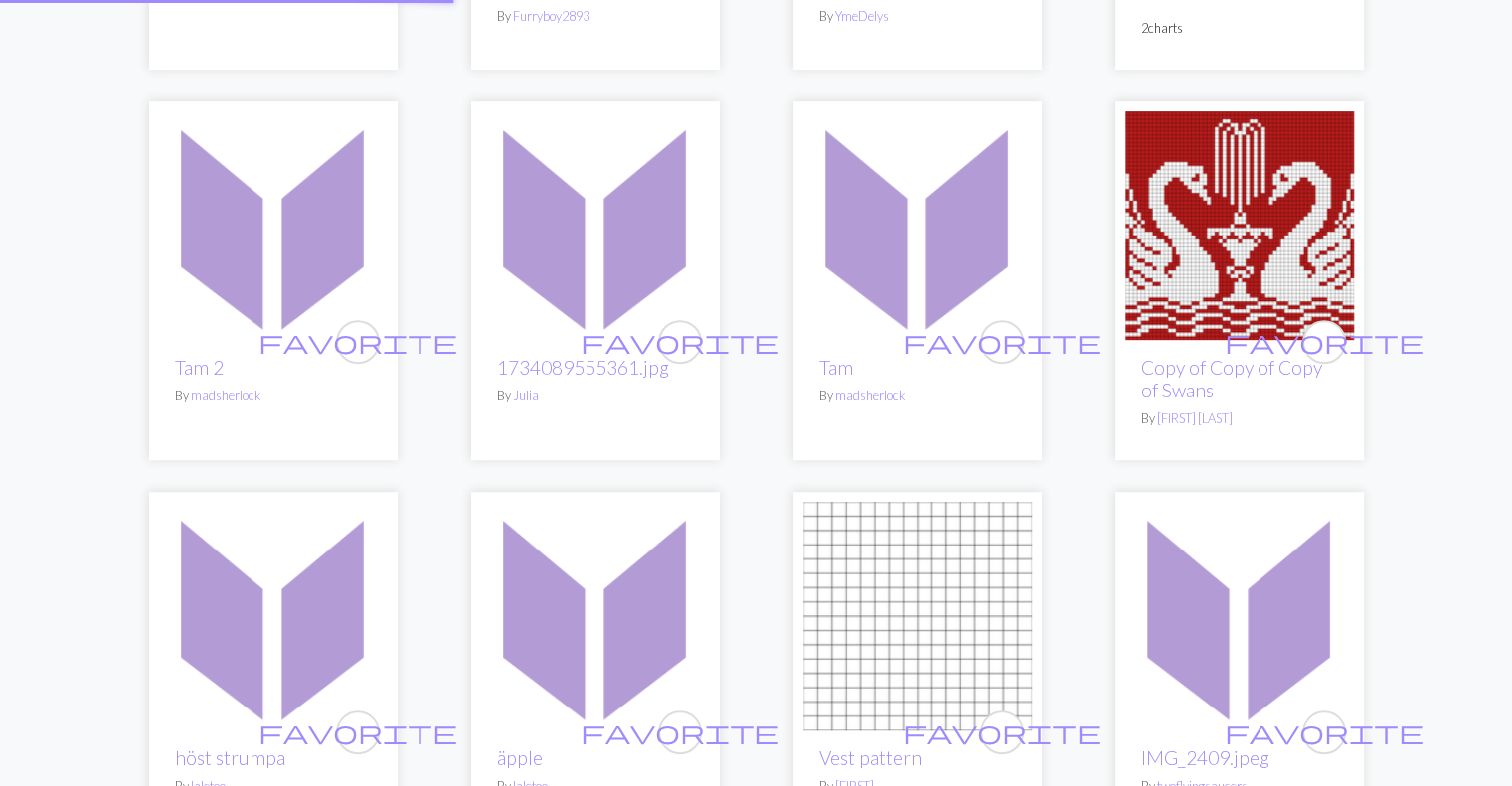 scroll, scrollTop: 0, scrollLeft: 0, axis: both 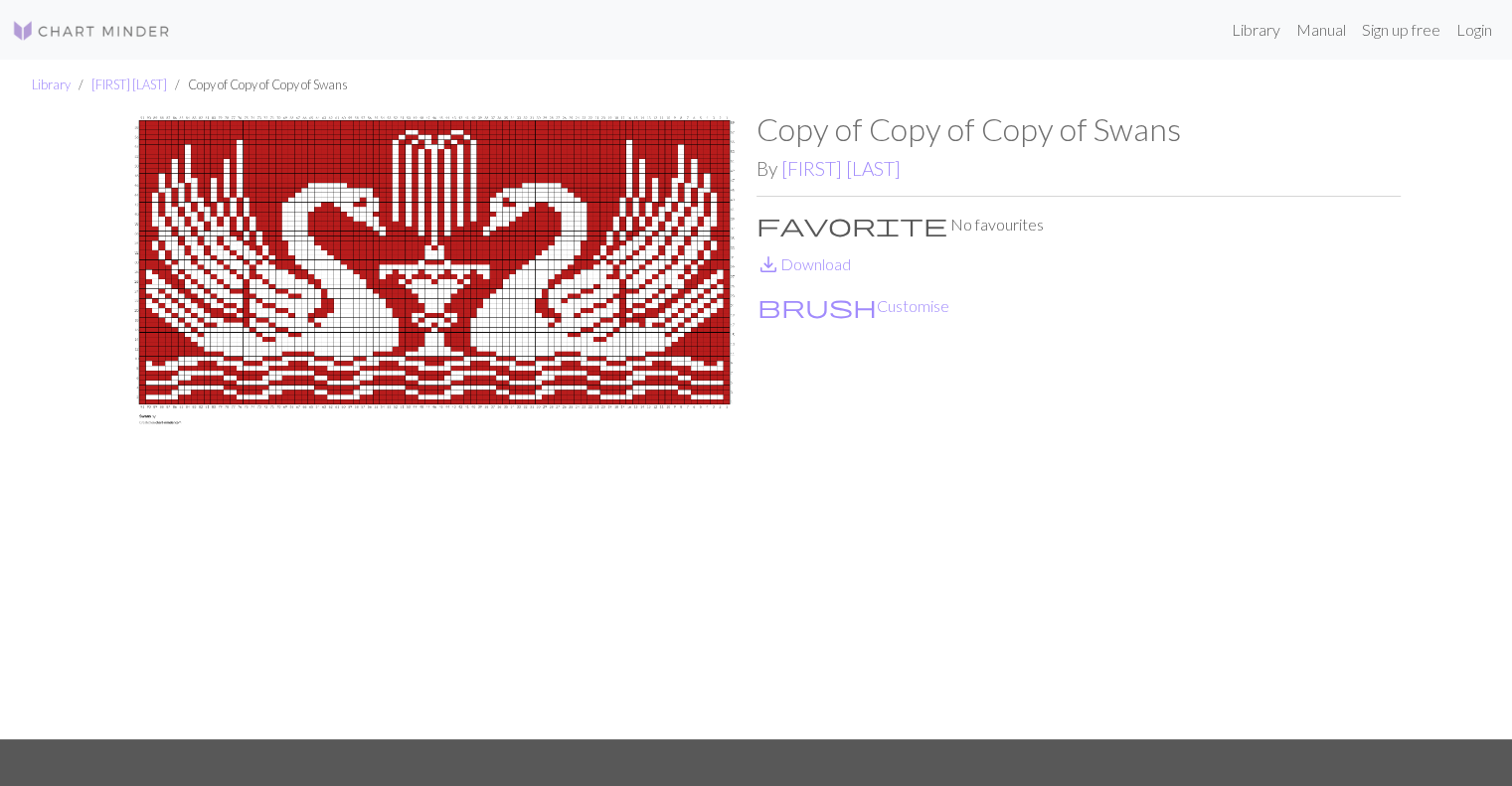 click on "favorite" at bounding box center [852, 225] 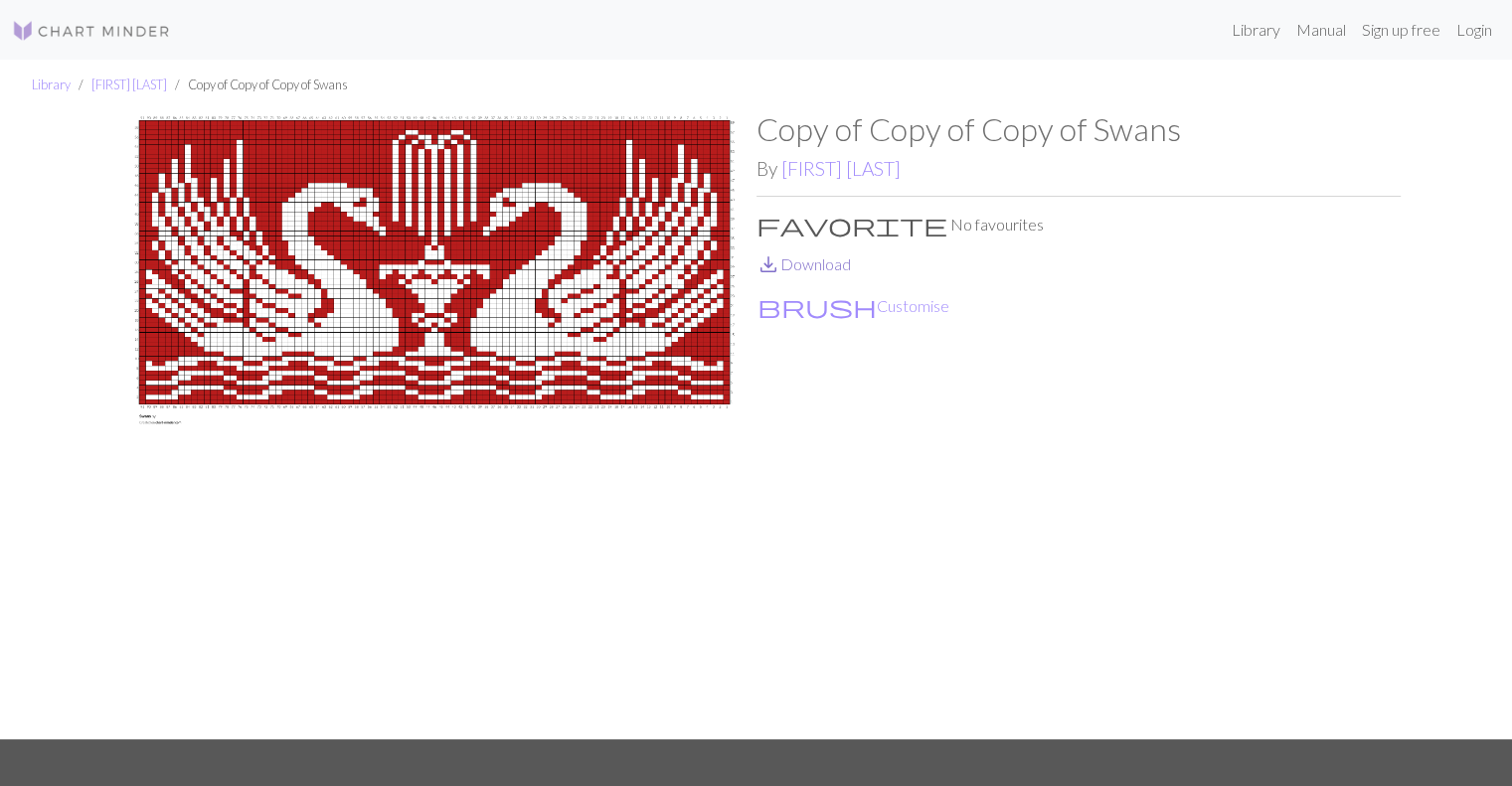 drag, startPoint x: 829, startPoint y: 261, endPoint x: 812, endPoint y: 261, distance: 17 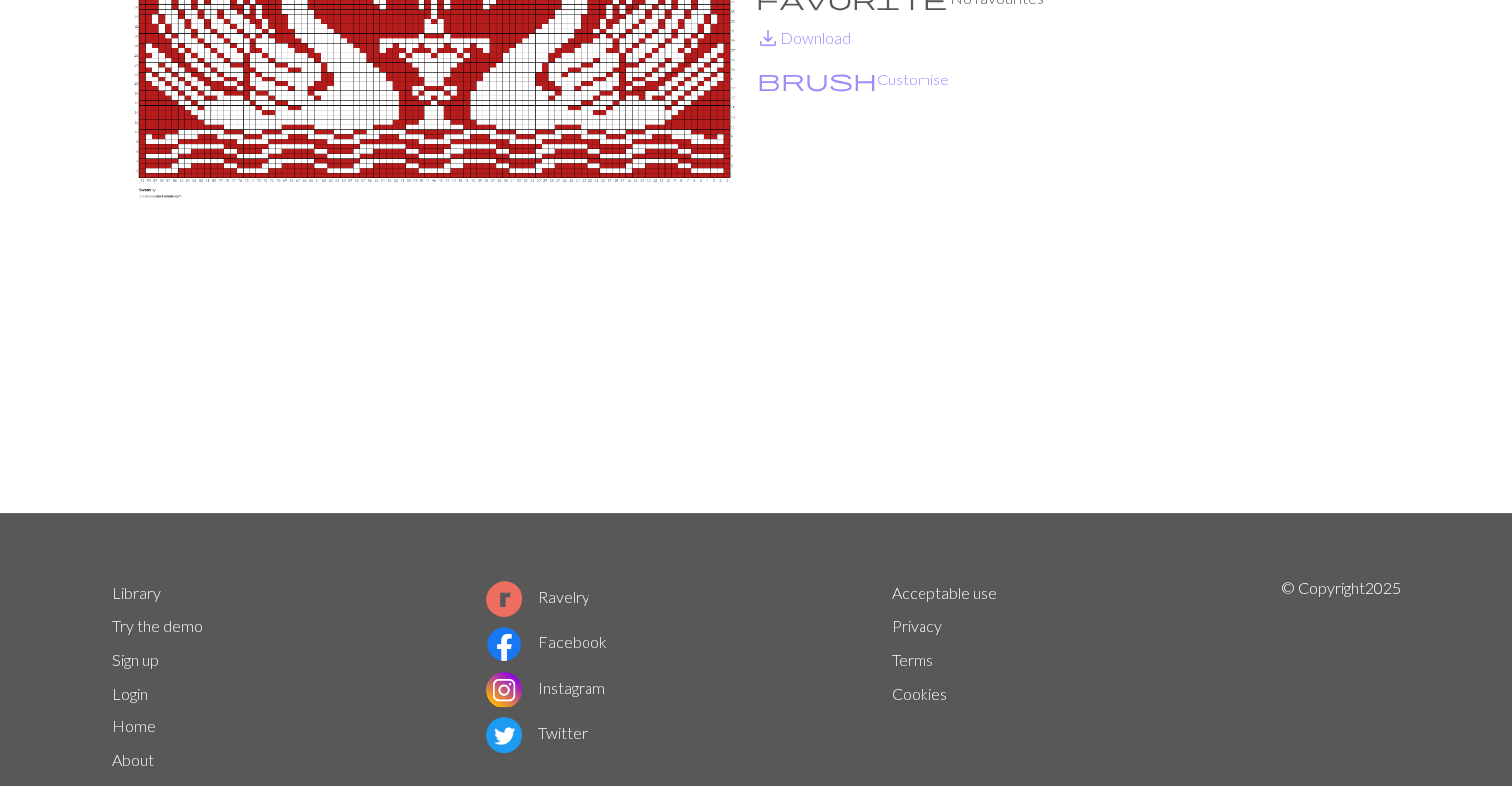 scroll, scrollTop: 0, scrollLeft: 0, axis: both 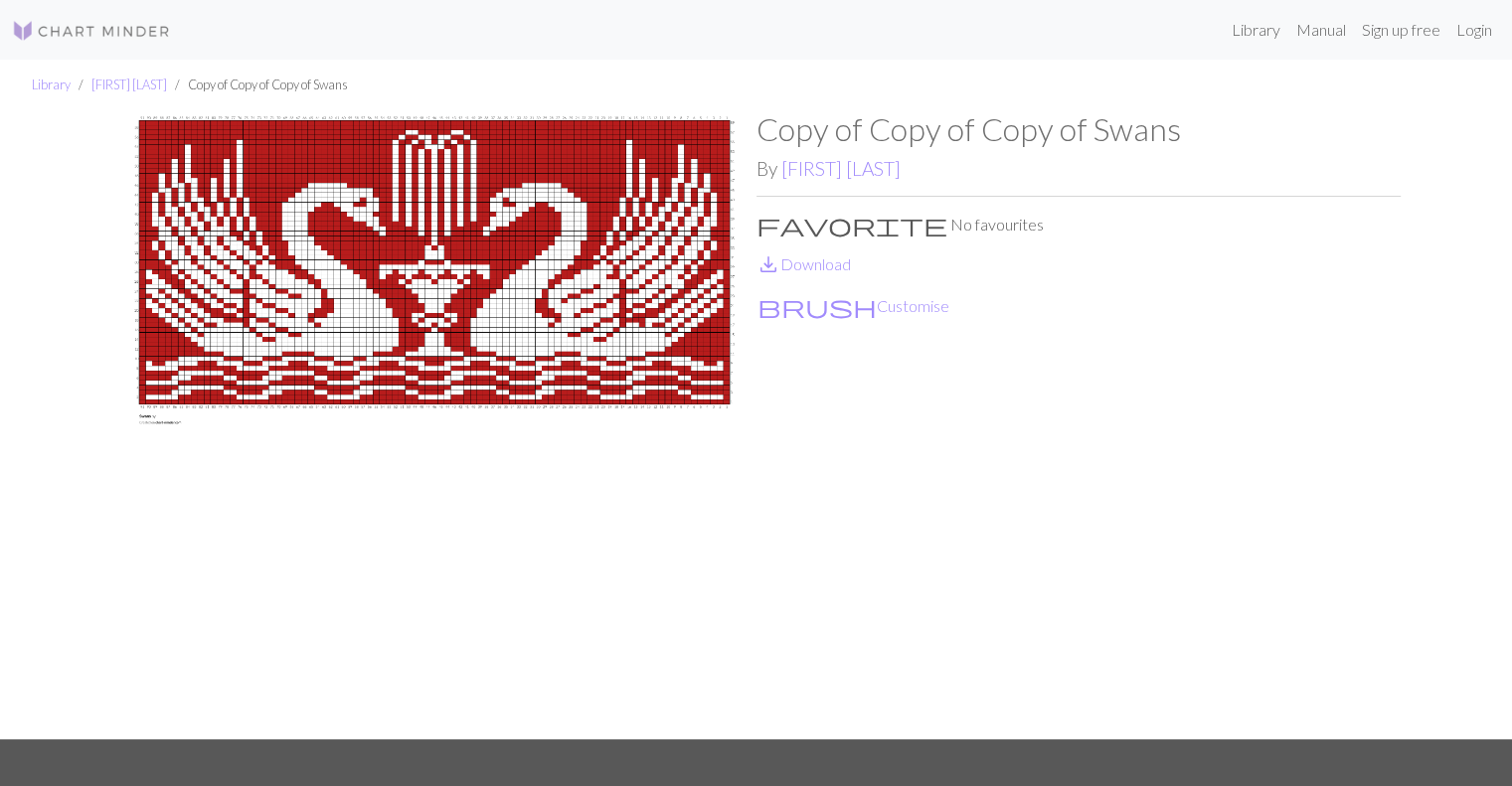 click on "favorite" at bounding box center (852, 225) 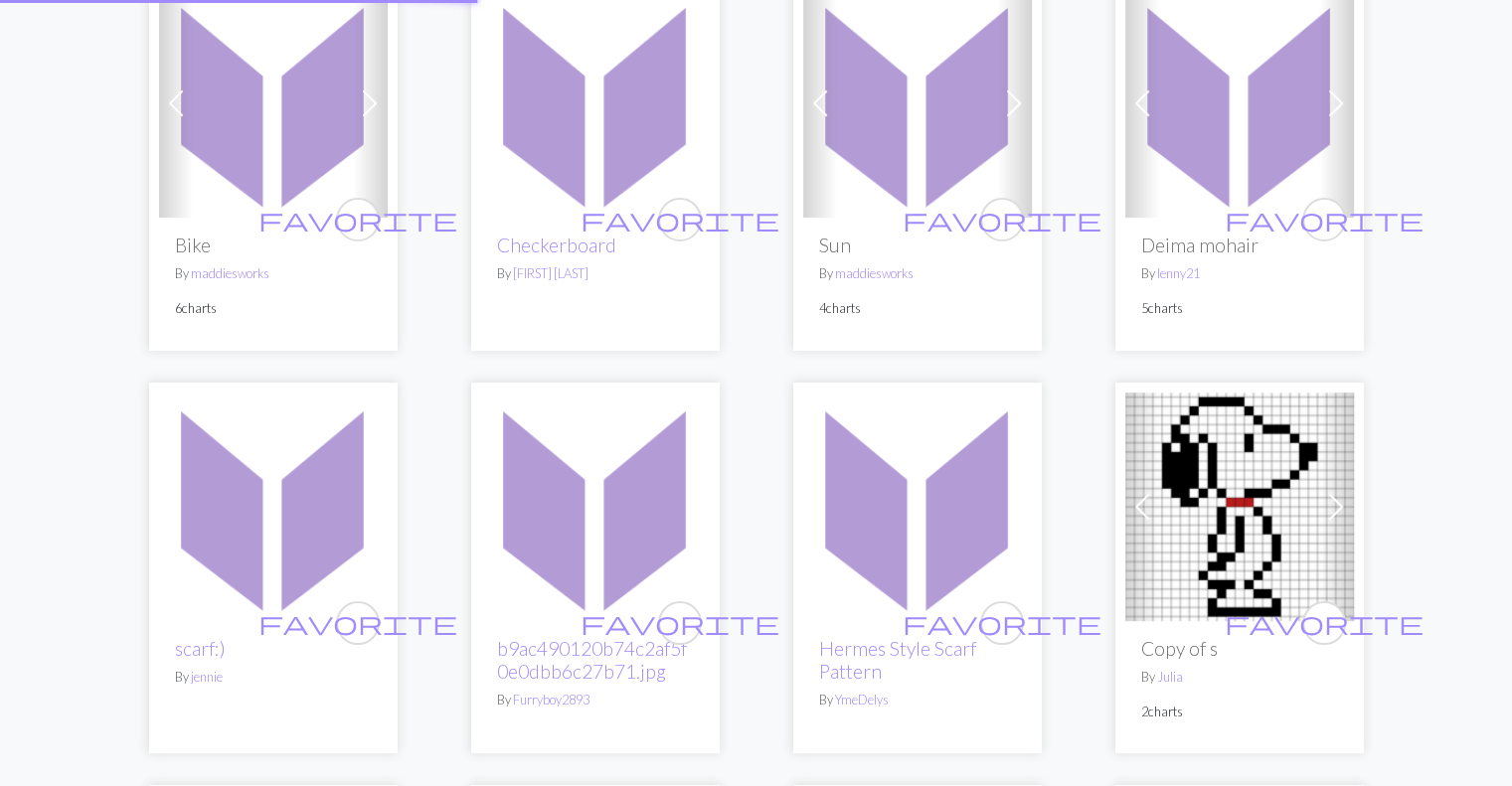scroll, scrollTop: 0, scrollLeft: 0, axis: both 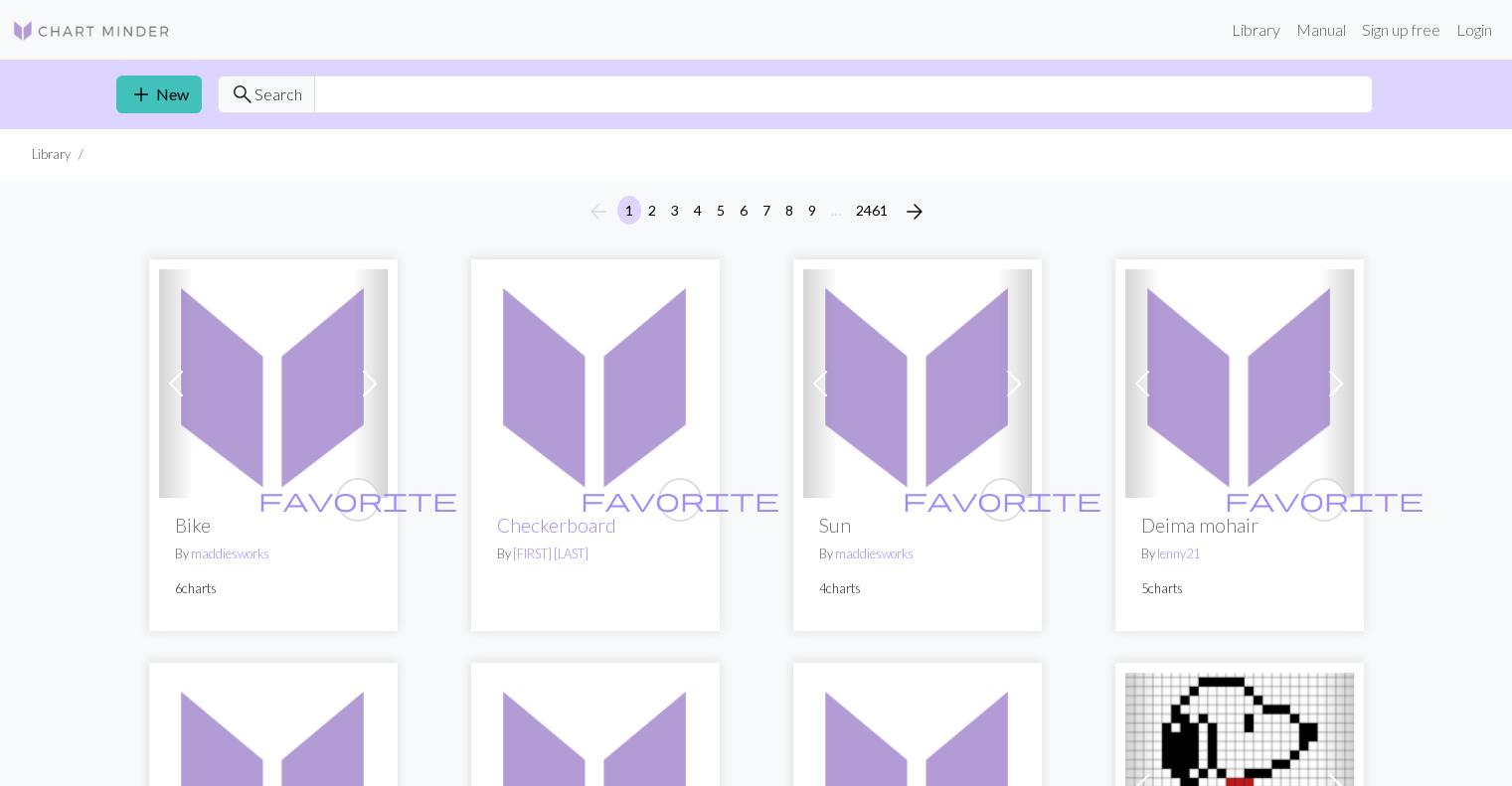 drag, startPoint x: 240, startPoint y: 0, endPoint x: 466, endPoint y: 169, distance: 282.20028 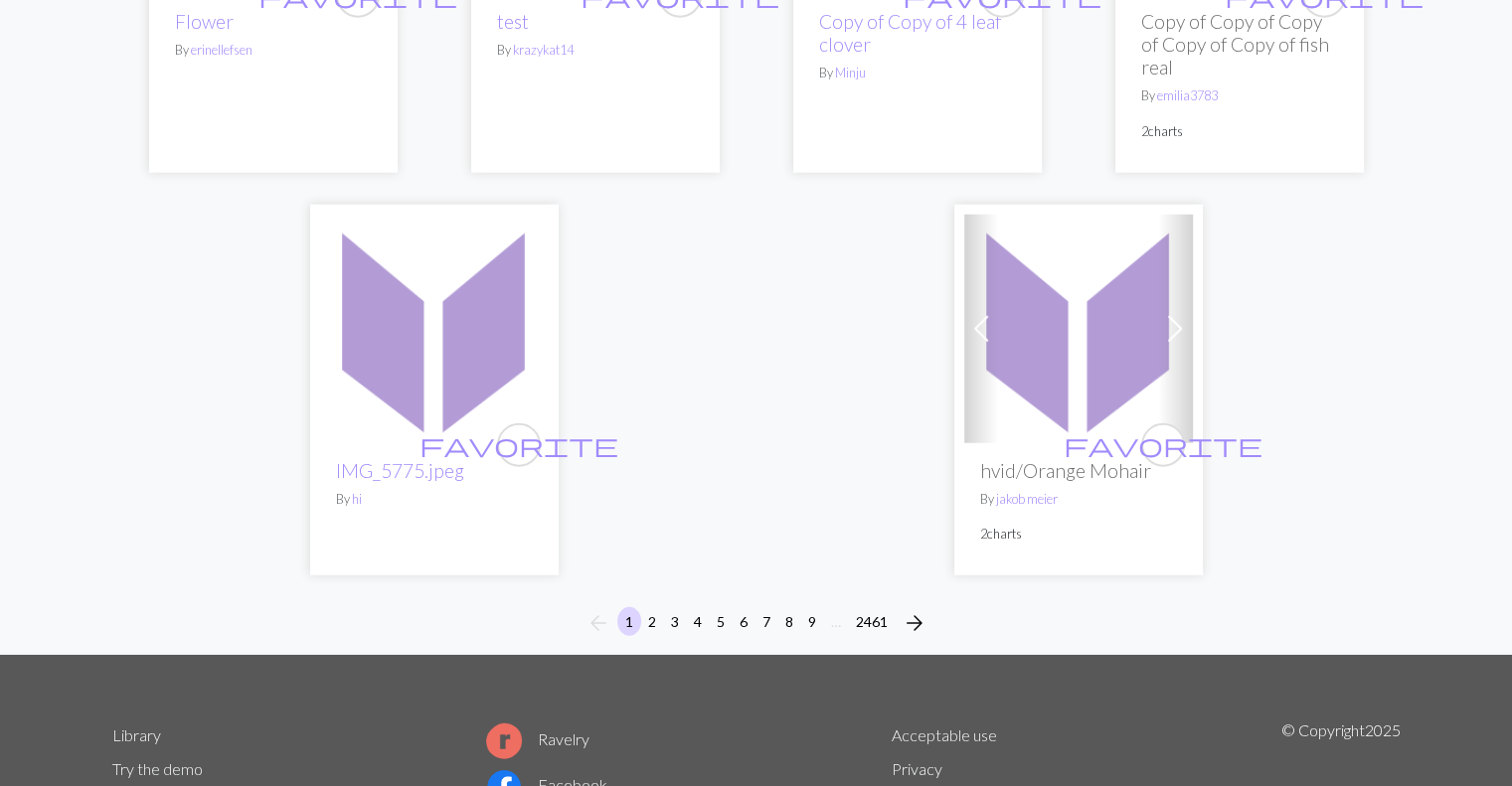 scroll, scrollTop: 5038, scrollLeft: 0, axis: vertical 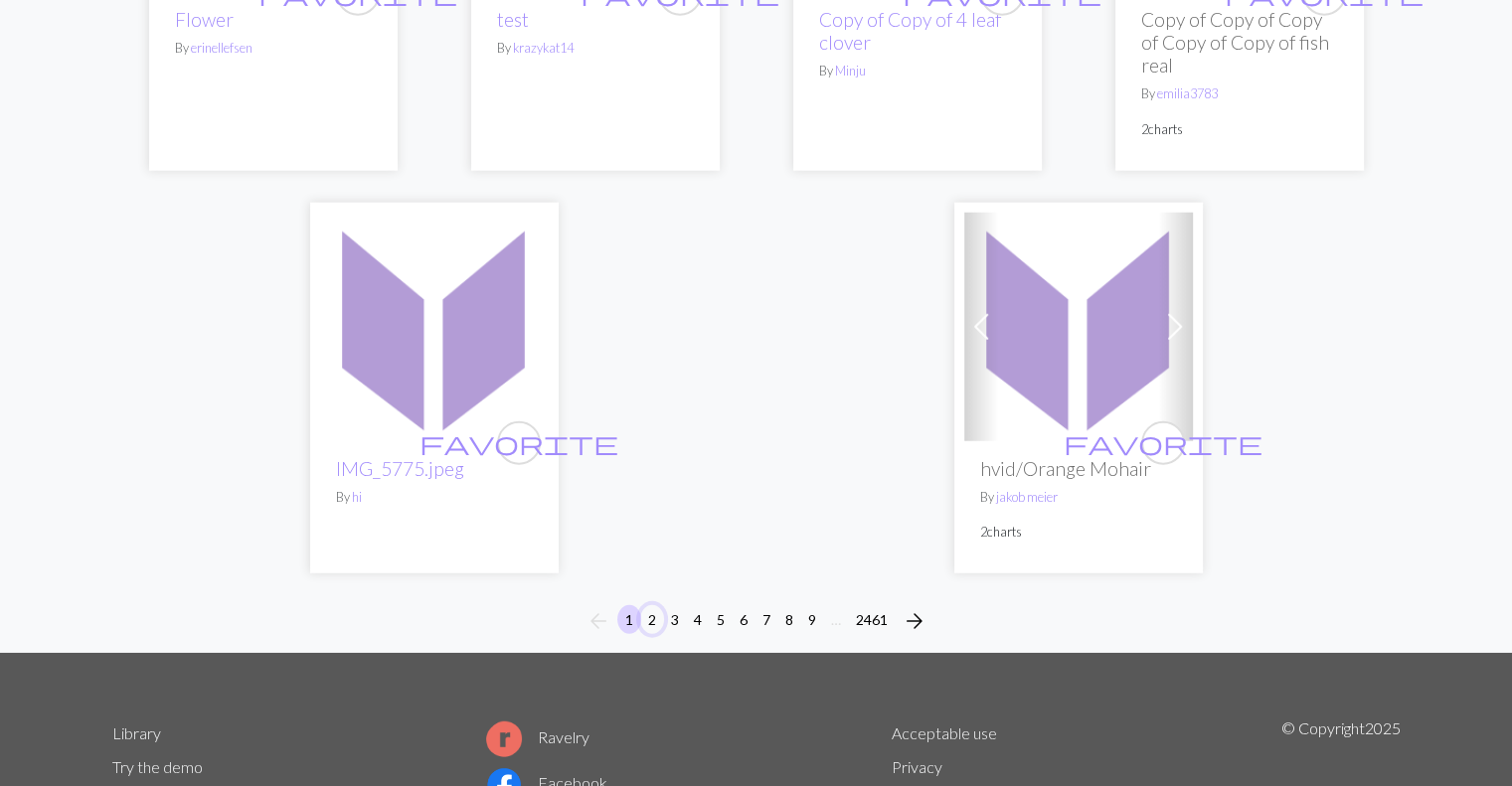 click on "2" at bounding box center (652, 619) 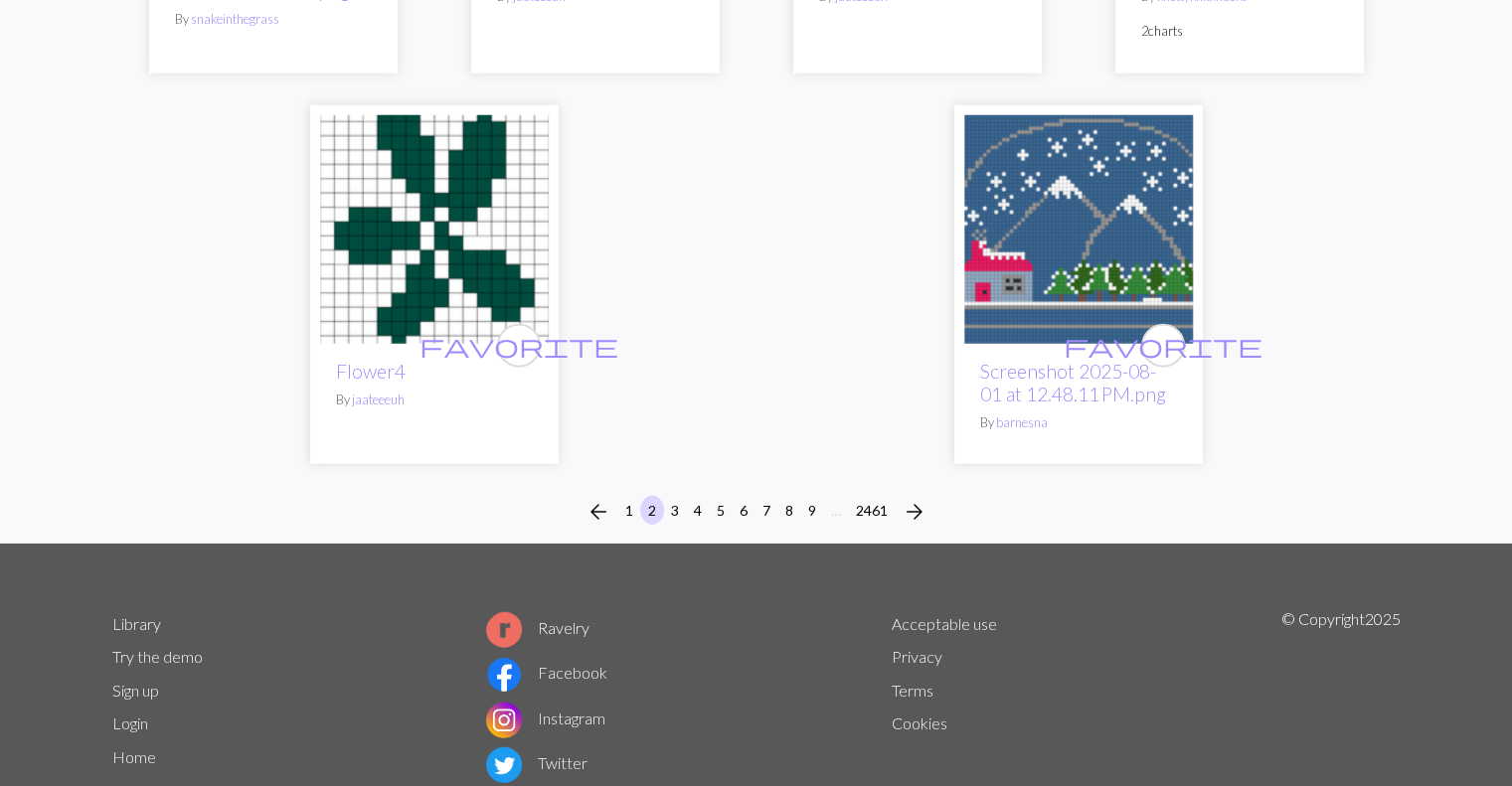 scroll, scrollTop: 5098, scrollLeft: 0, axis: vertical 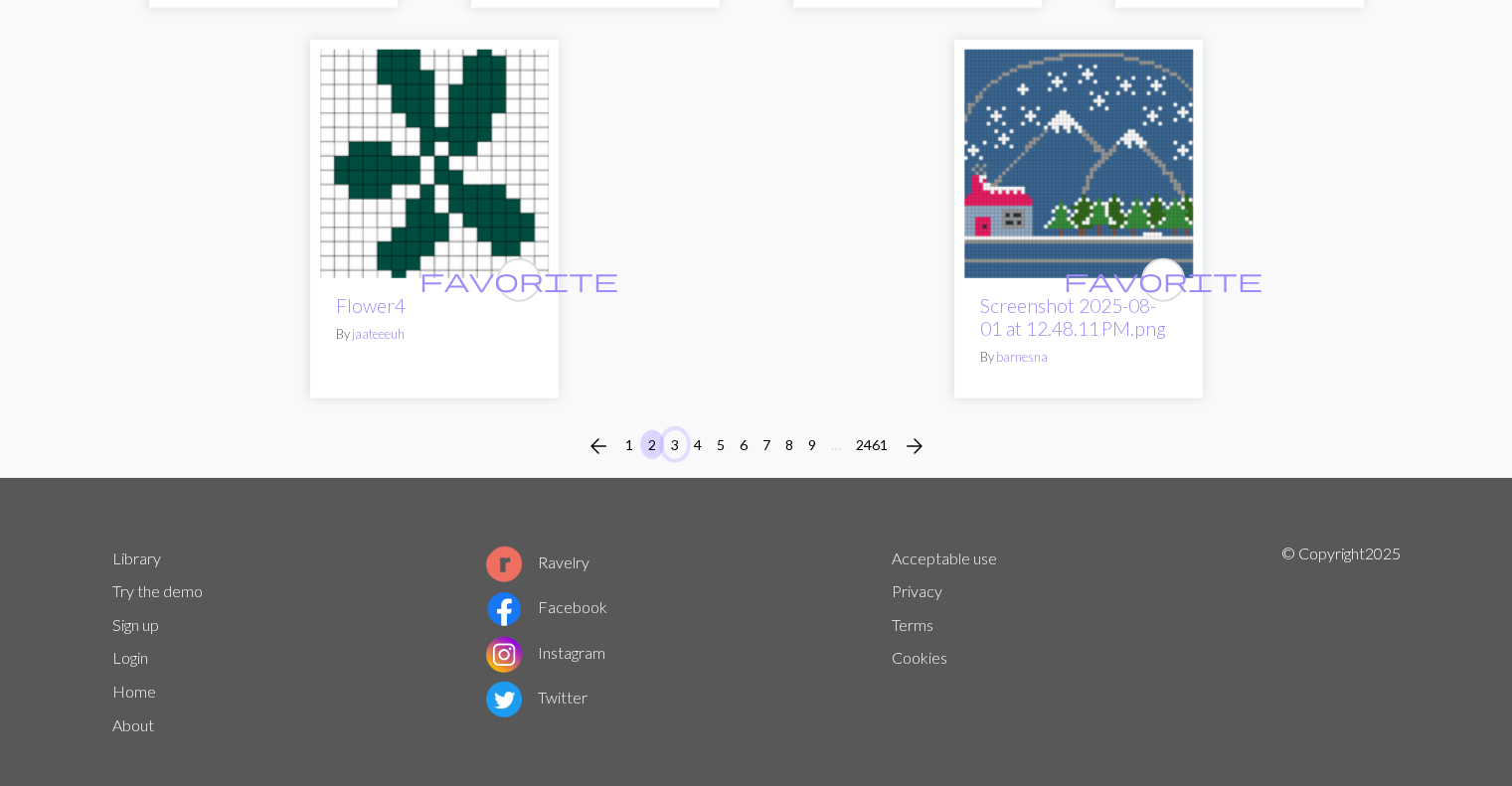click on "3" at bounding box center [675, 444] 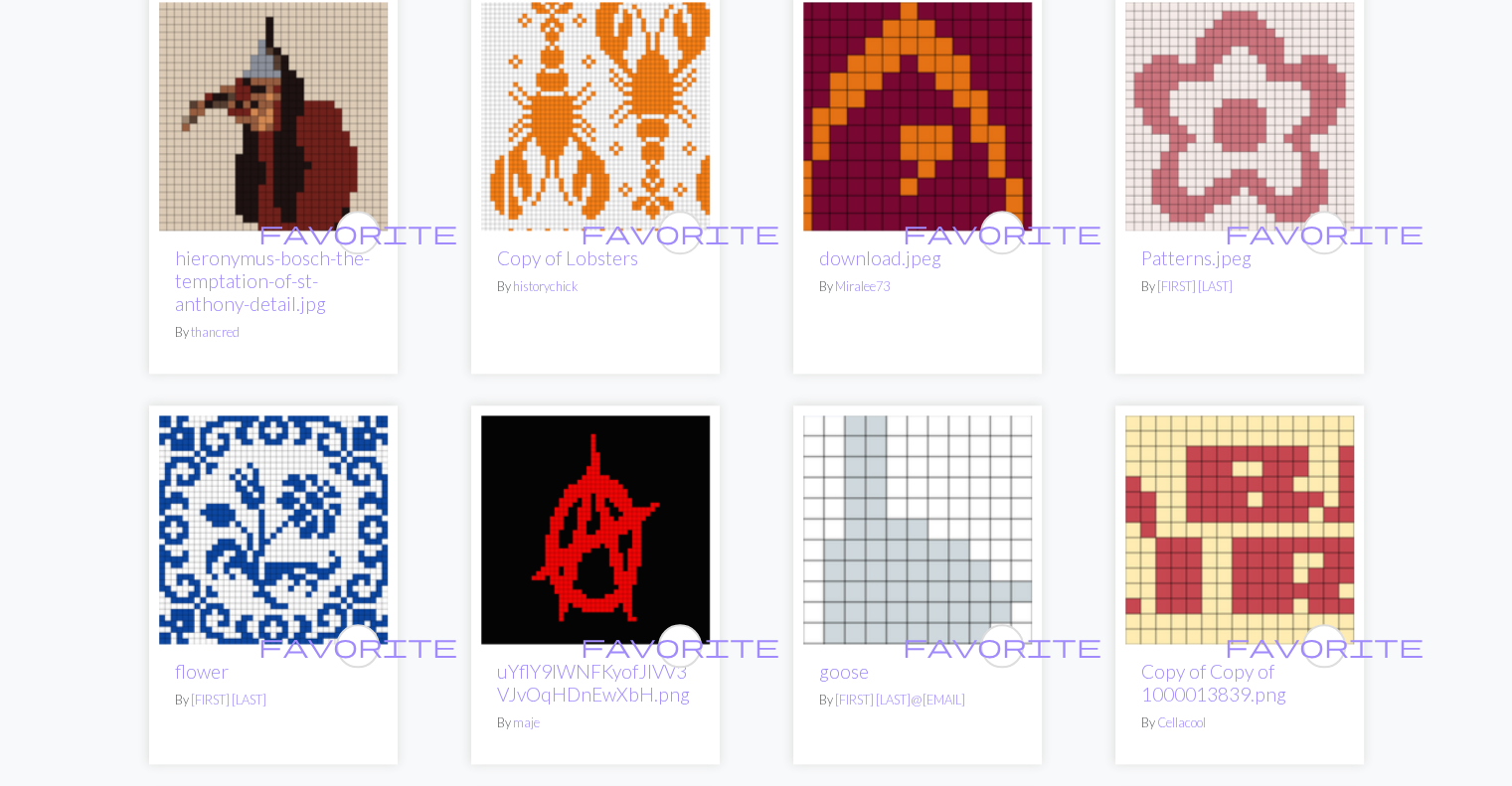 scroll, scrollTop: 1970, scrollLeft: 0, axis: vertical 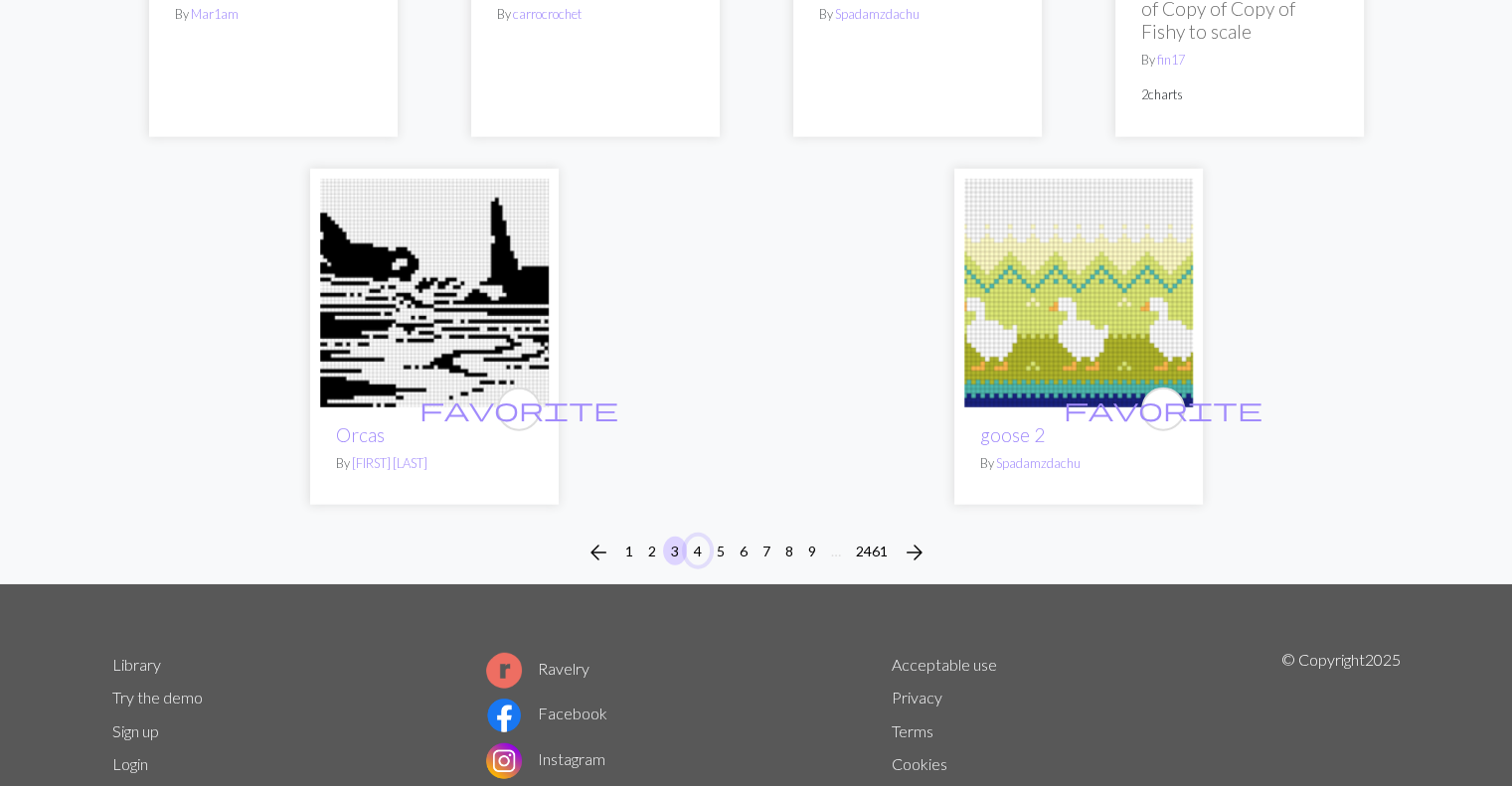 click on "4" at bounding box center (698, 550) 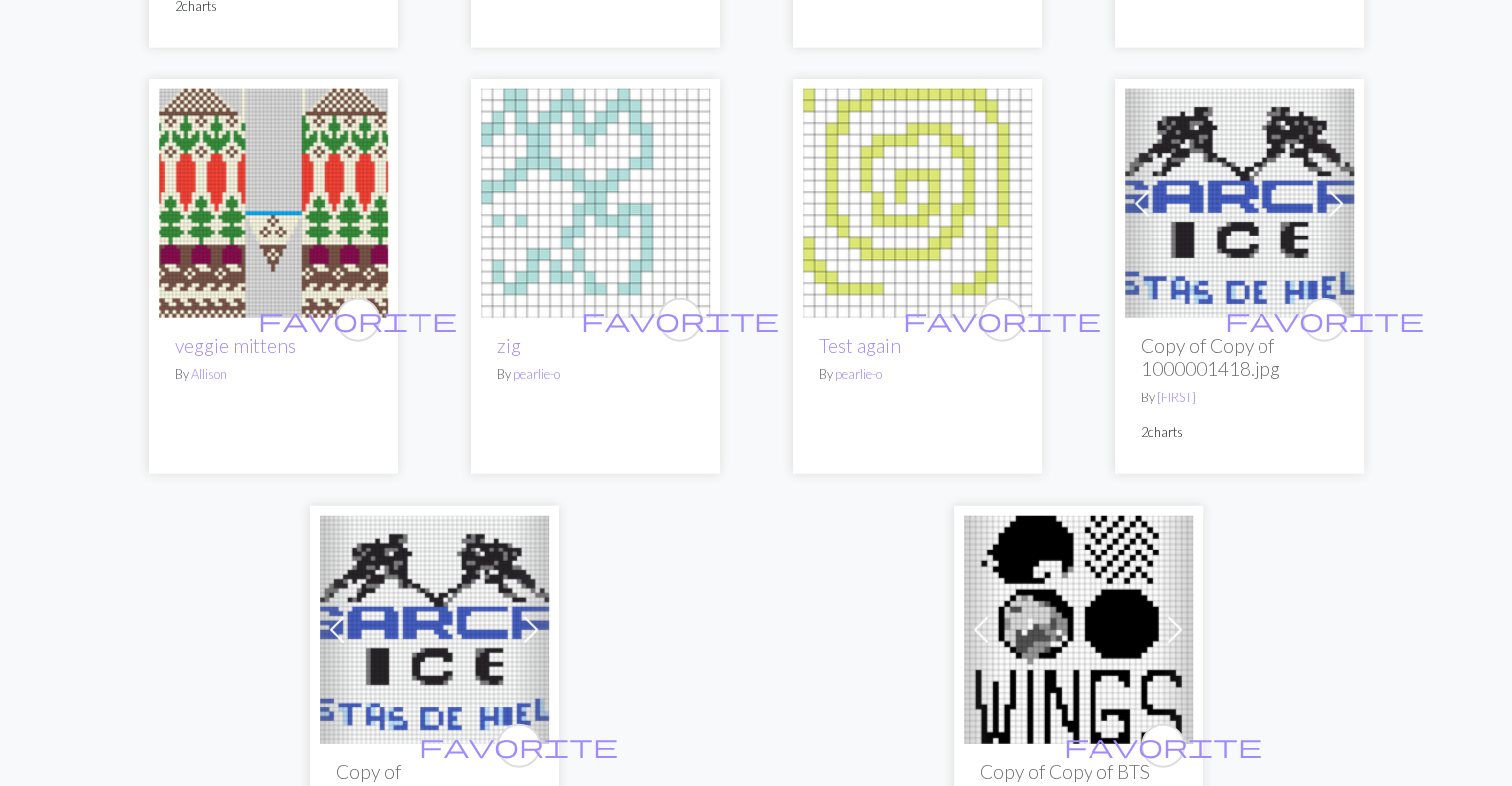 scroll, scrollTop: 5244, scrollLeft: 0, axis: vertical 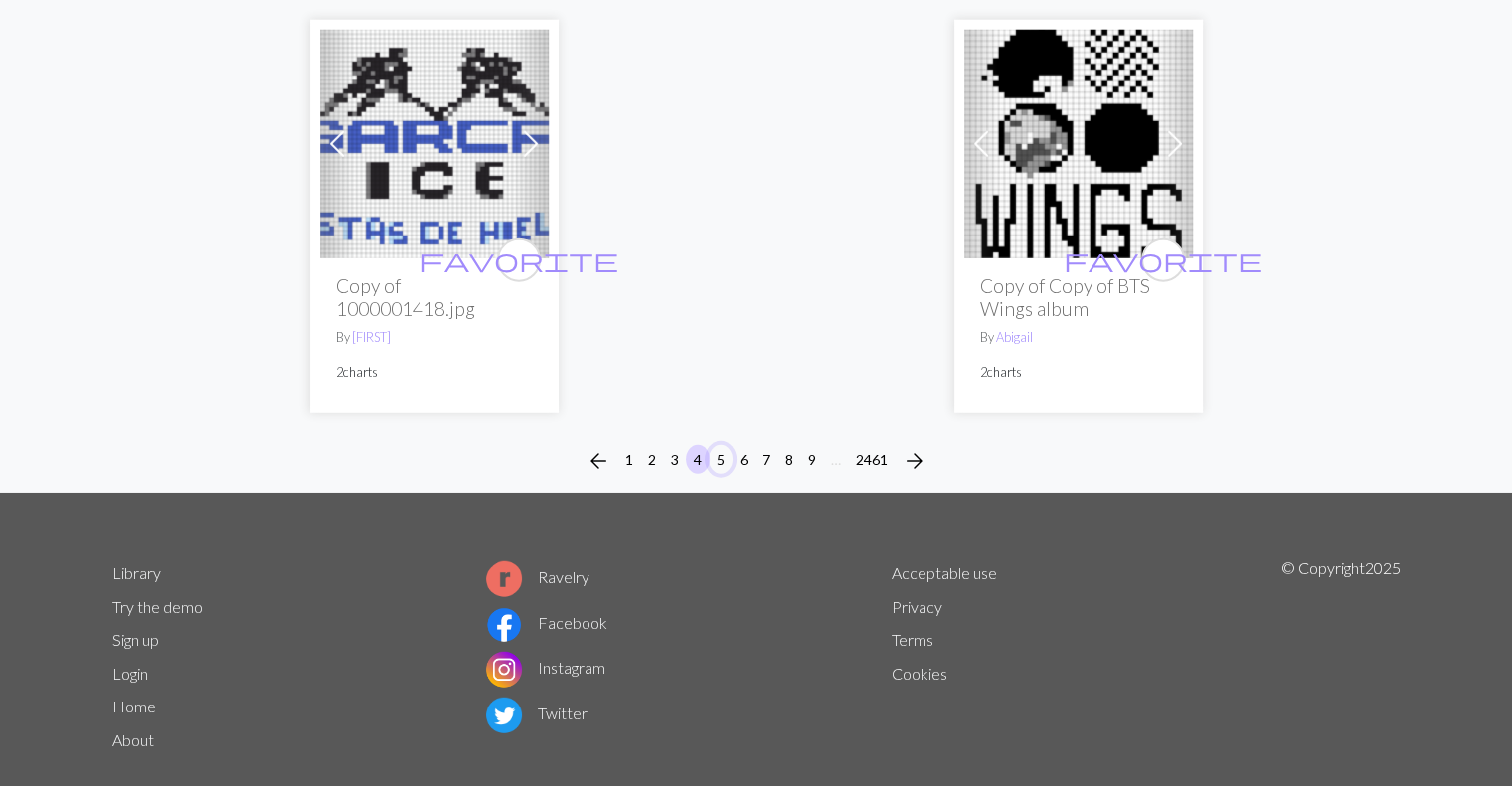 click on "5" at bounding box center [721, 459] 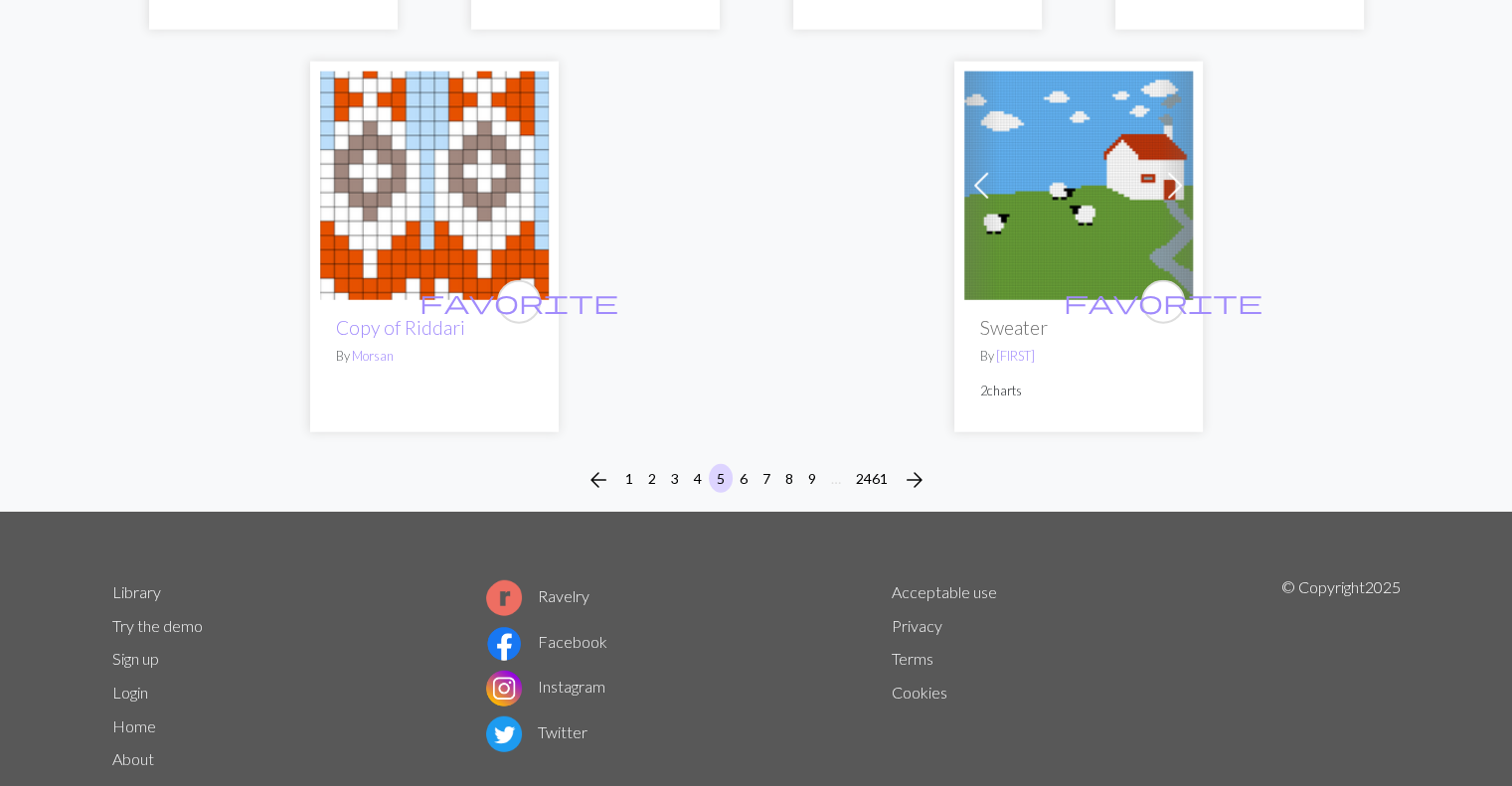 scroll, scrollTop: 5111, scrollLeft: 0, axis: vertical 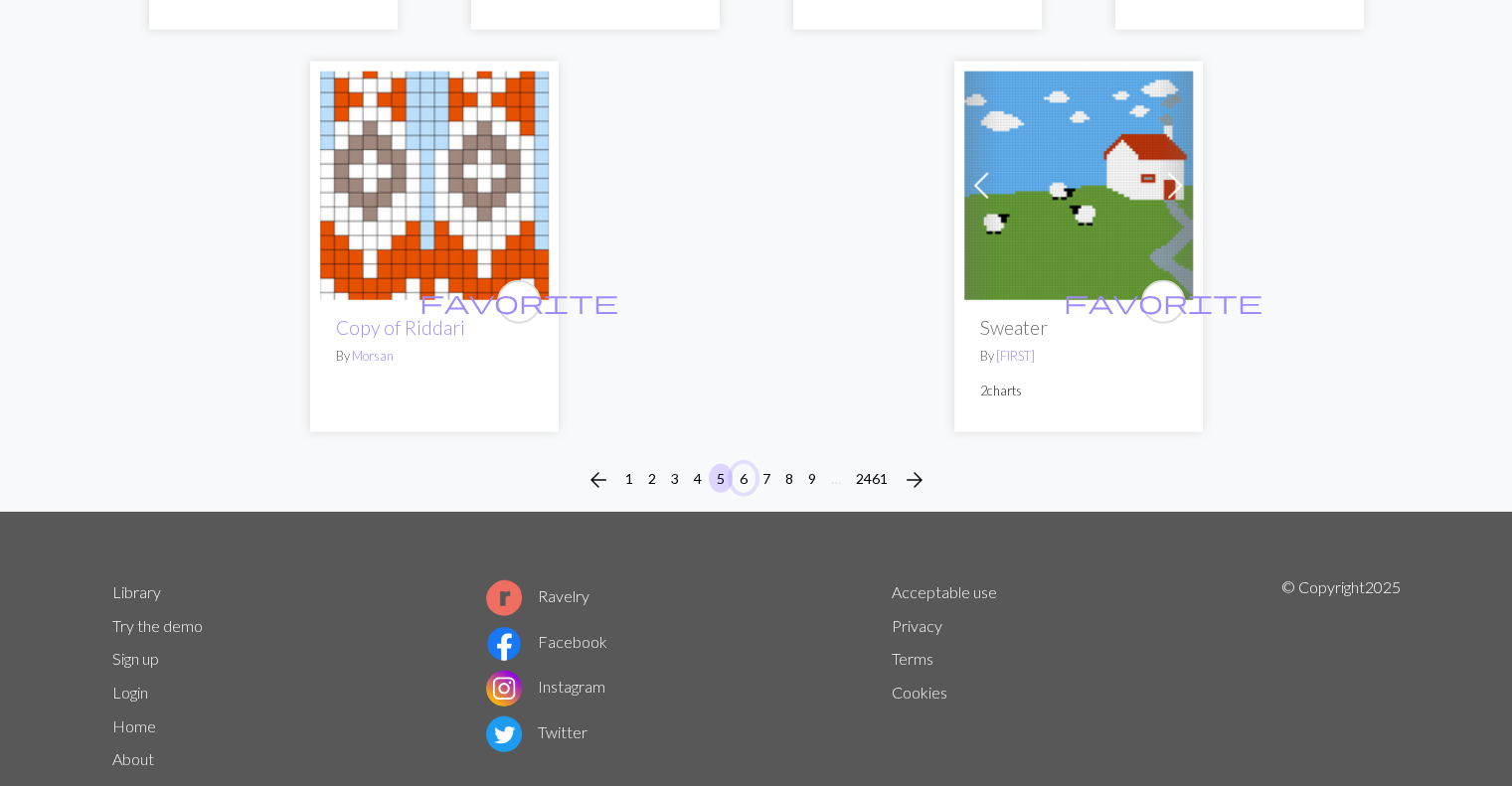 click on "6" at bounding box center (744, 478) 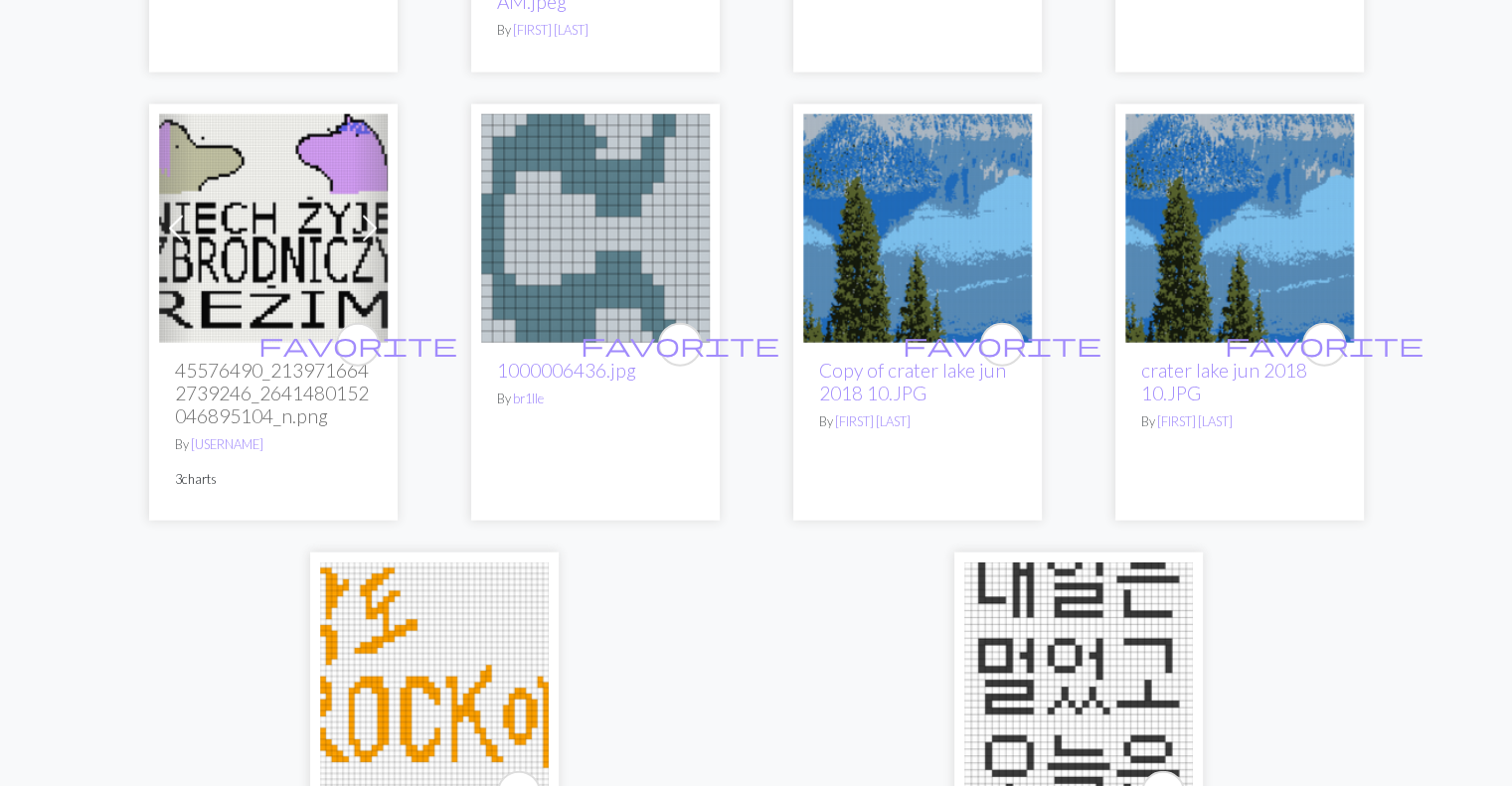 scroll, scrollTop: 5080, scrollLeft: 0, axis: vertical 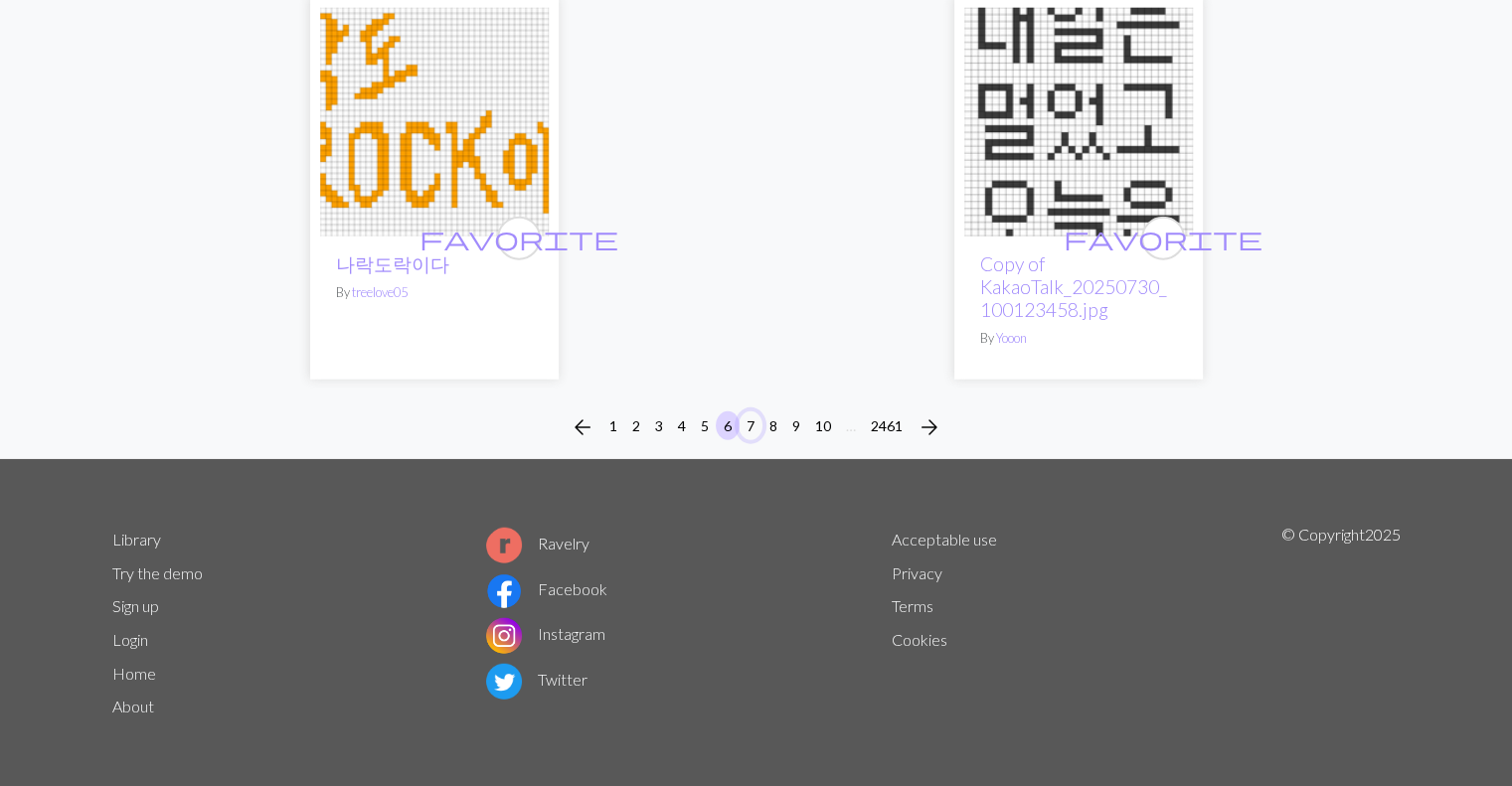 click on "7" at bounding box center [751, 425] 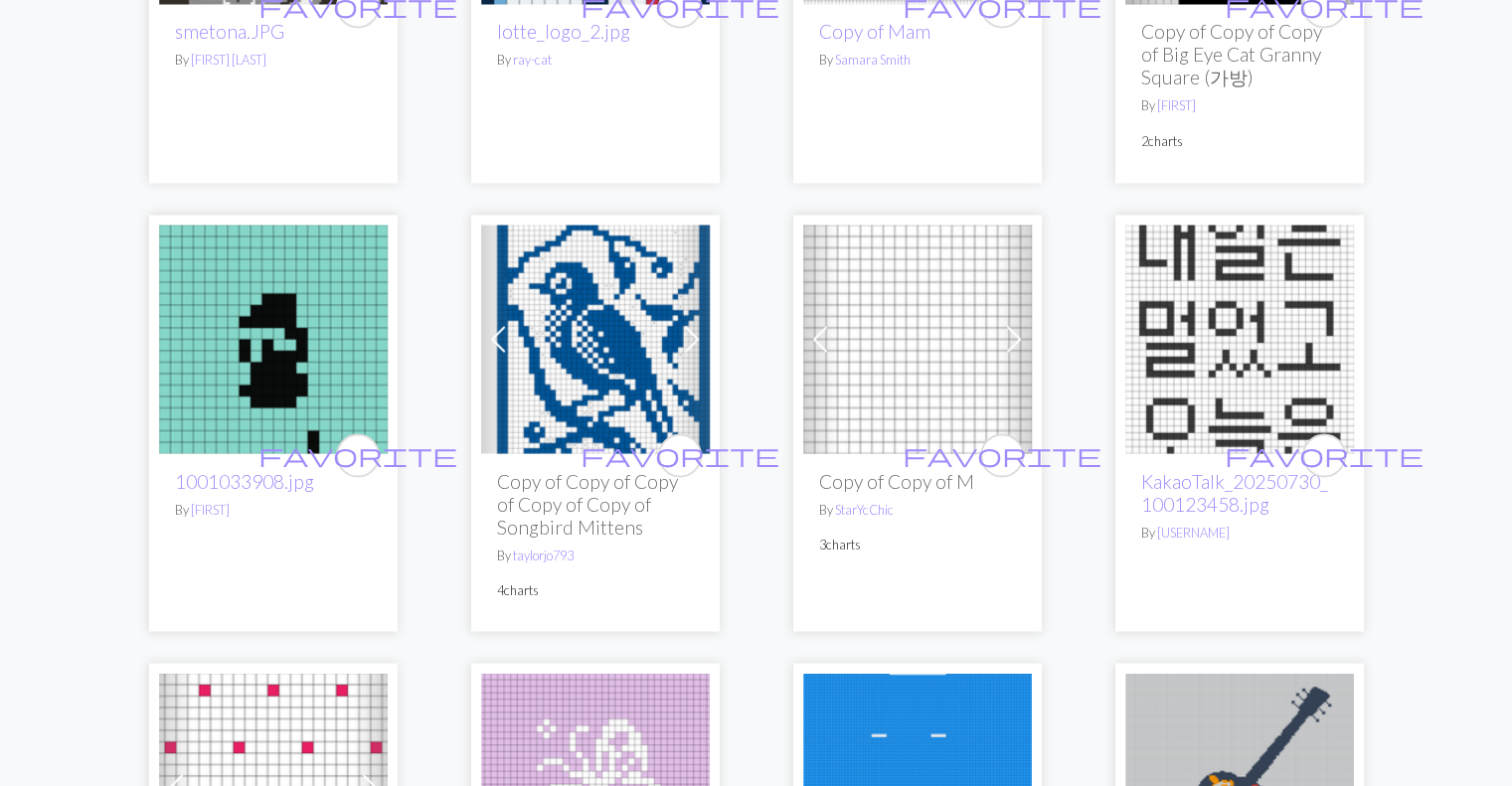 scroll, scrollTop: 3299, scrollLeft: 0, axis: vertical 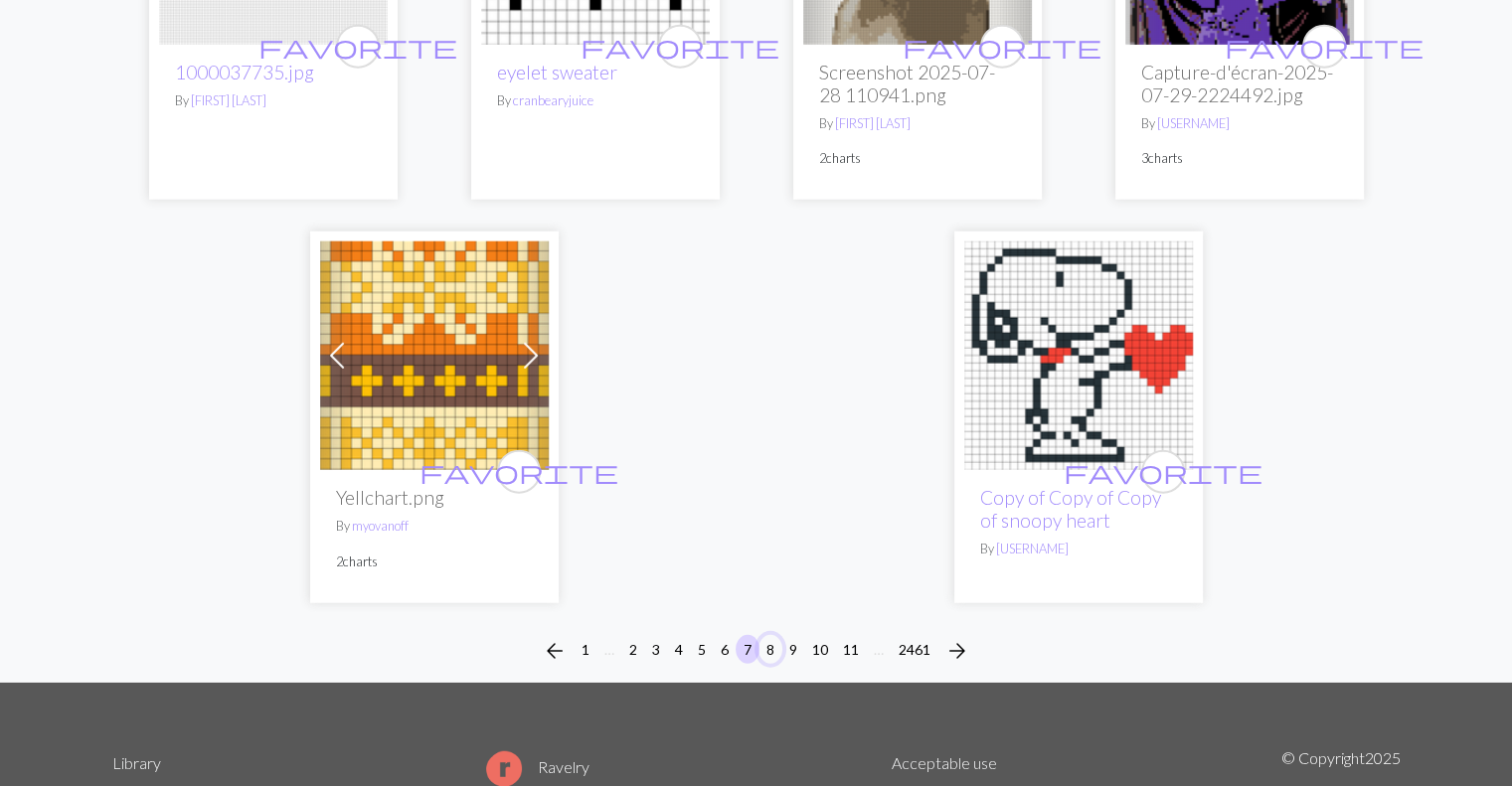 click on "8" at bounding box center [770, 649] 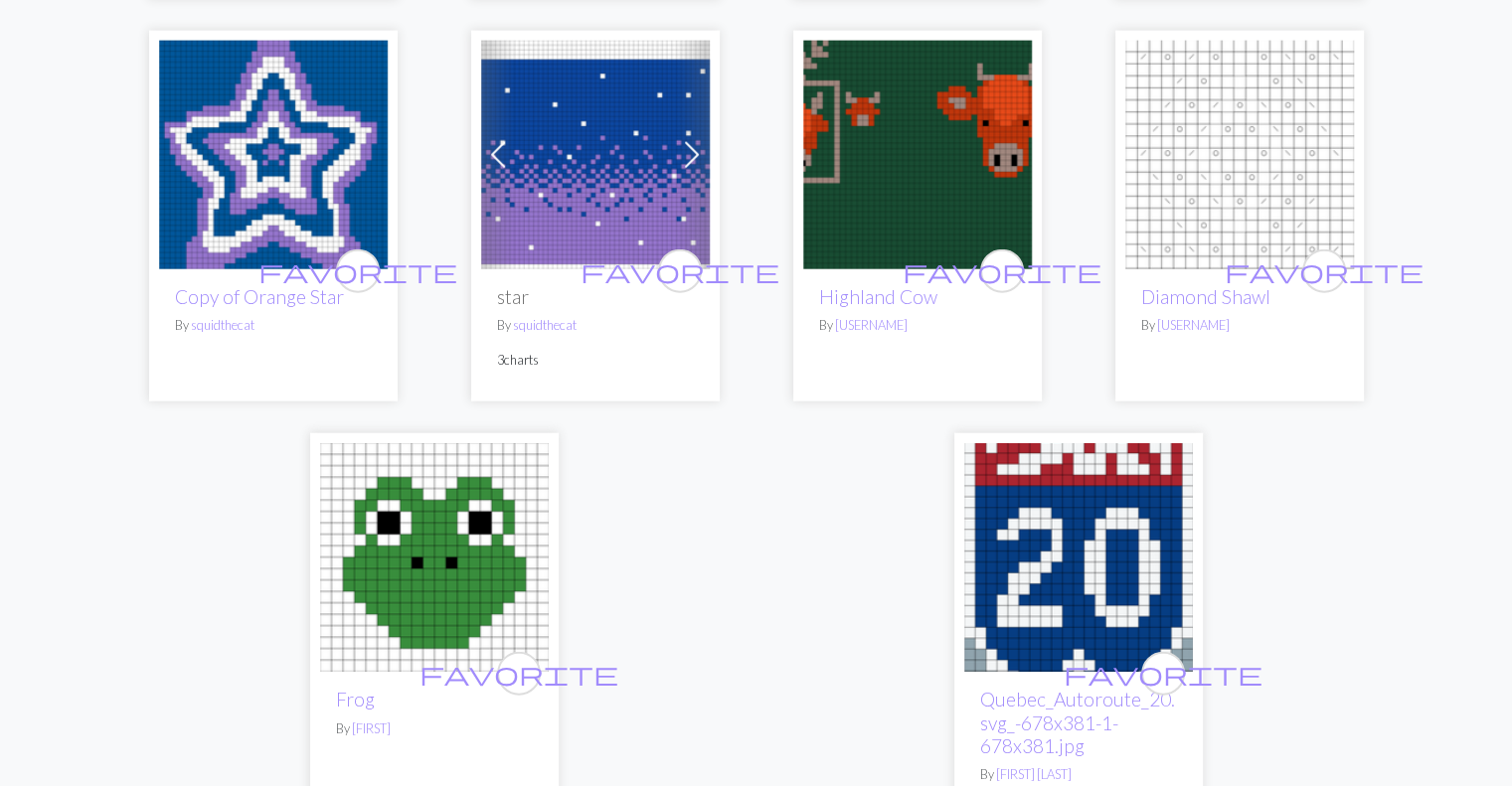 scroll, scrollTop: 5071, scrollLeft: 0, axis: vertical 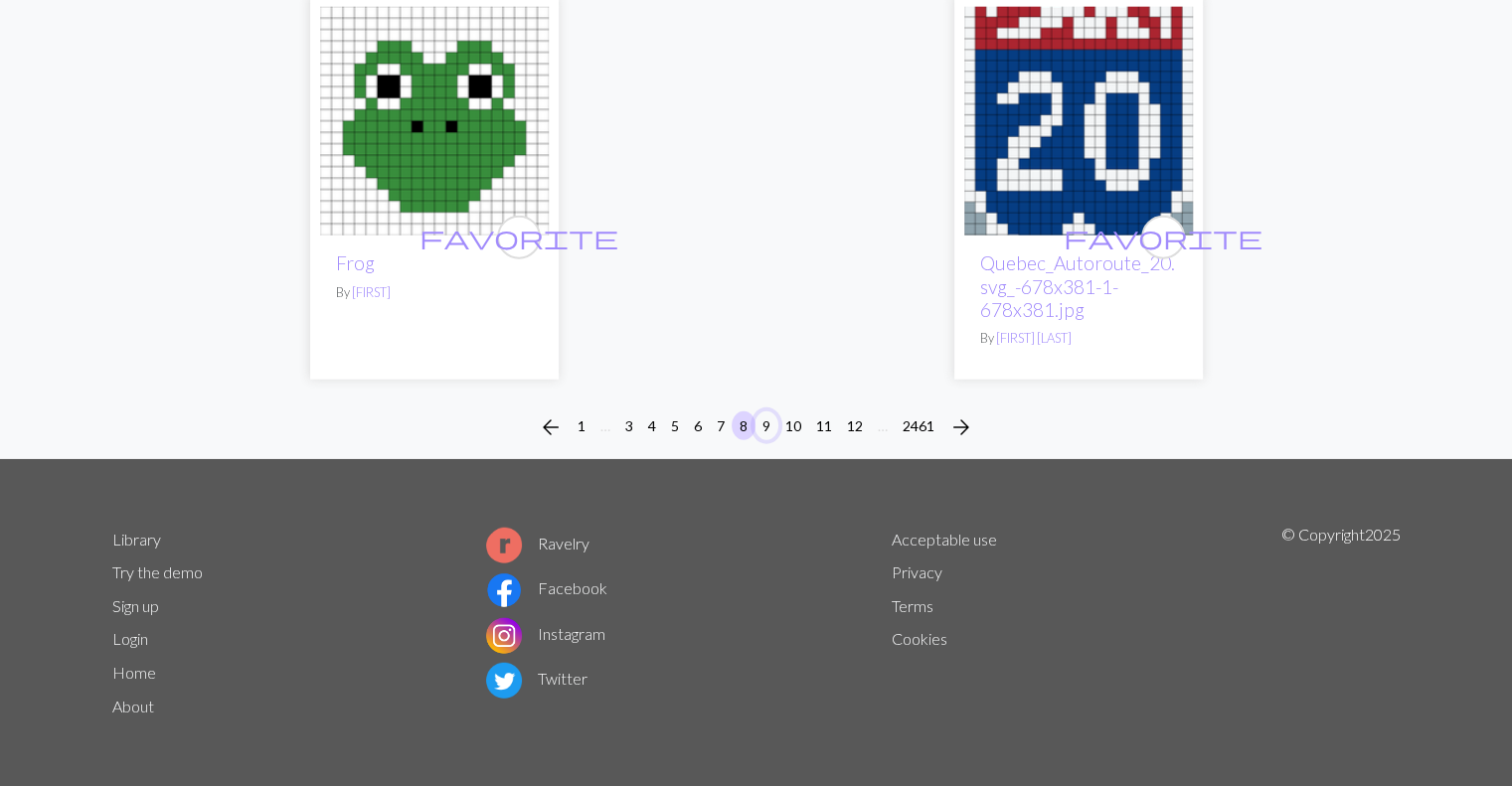 click on "9" at bounding box center (766, 425) 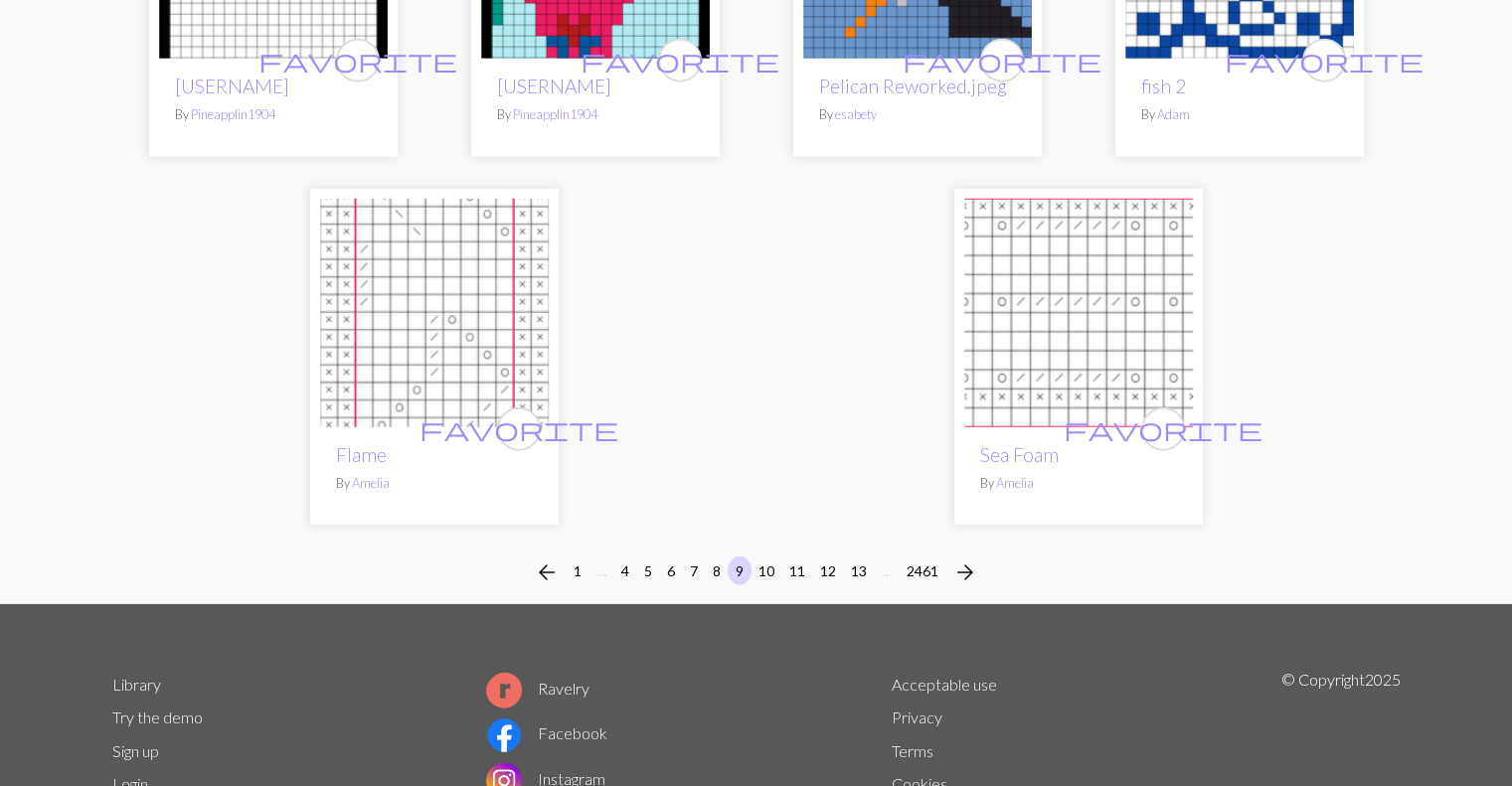 scroll, scrollTop: 4991, scrollLeft: 0, axis: vertical 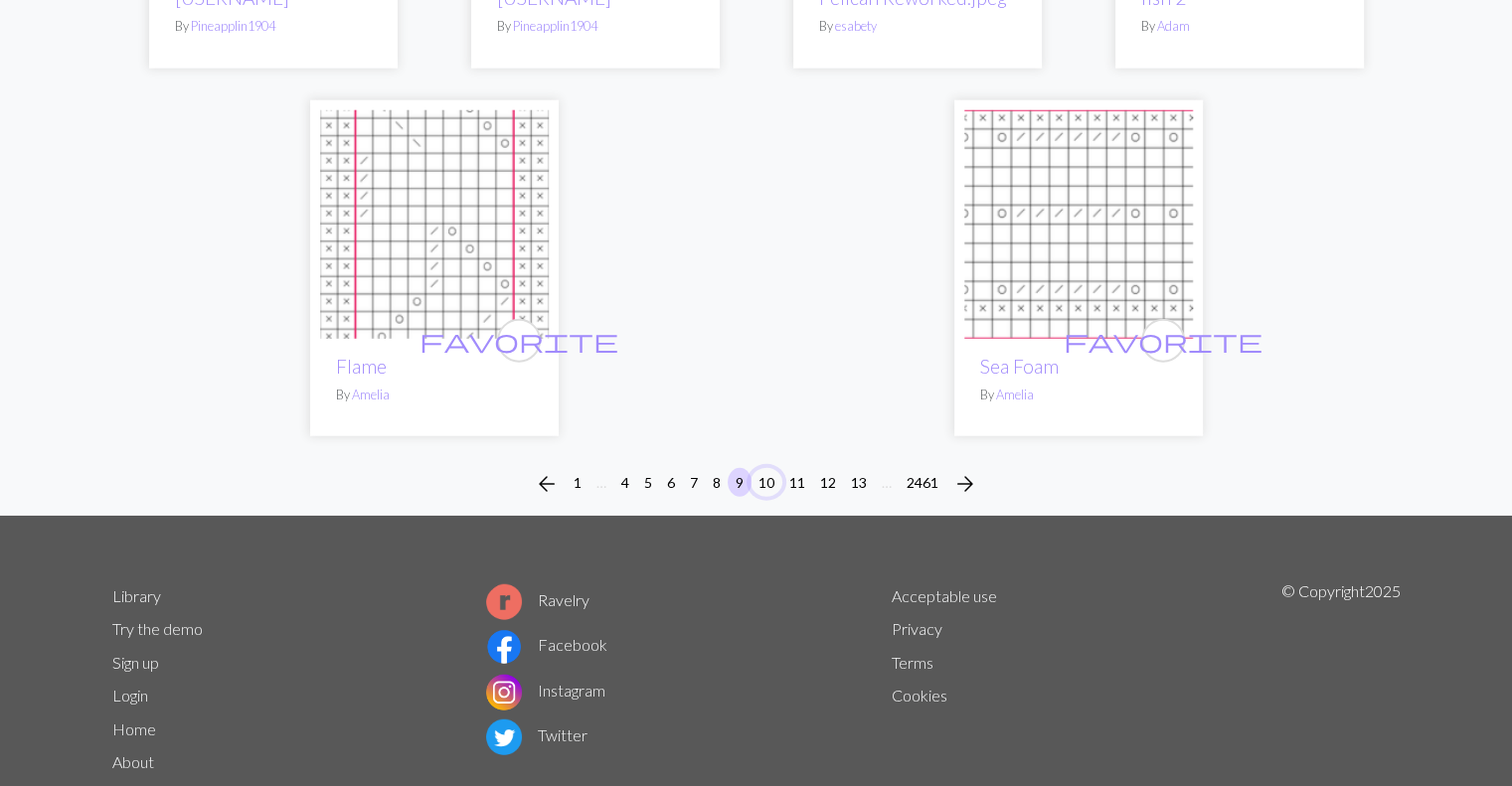 click on "10" at bounding box center [766, 482] 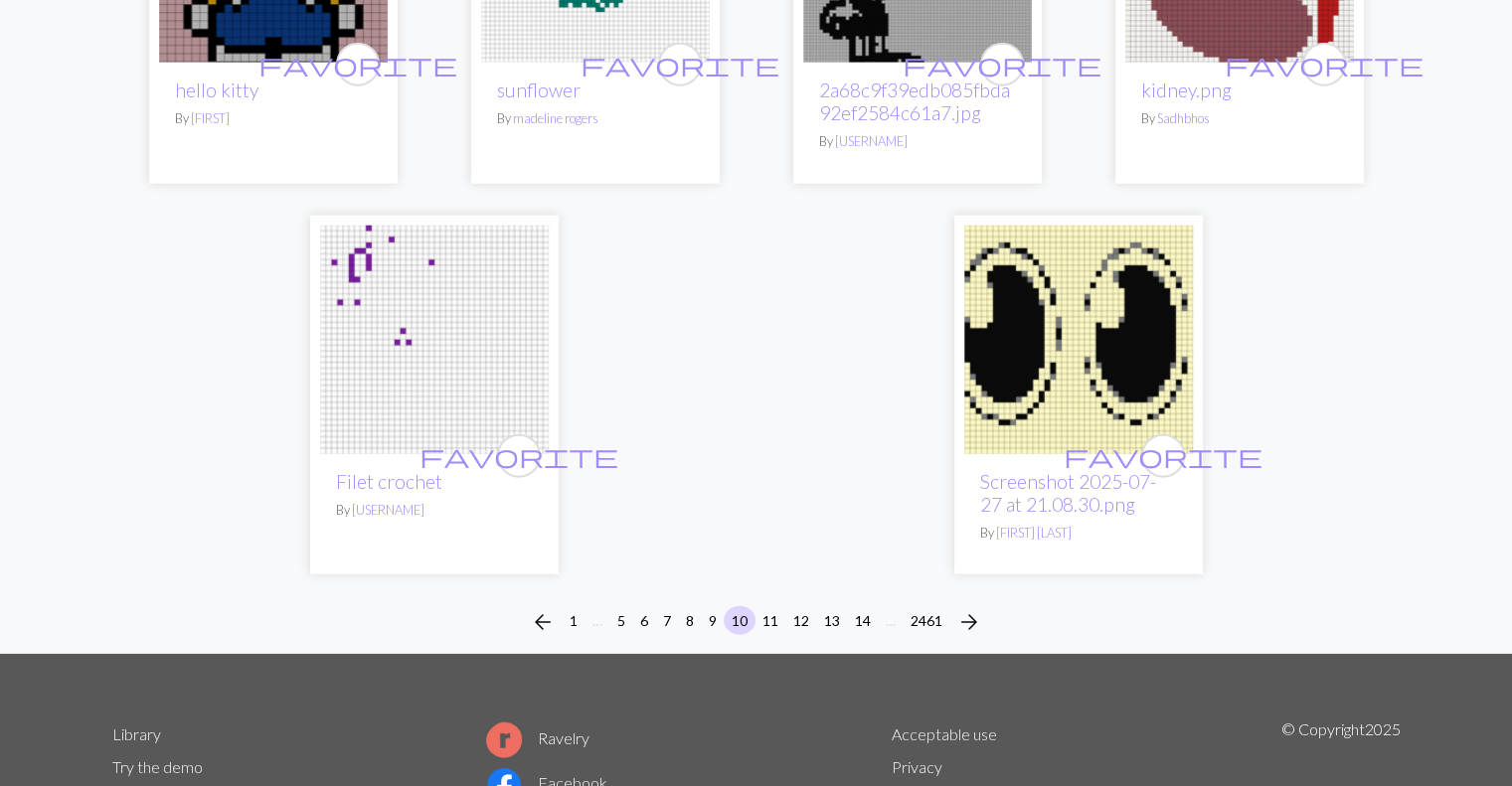 scroll, scrollTop: 4831, scrollLeft: 0, axis: vertical 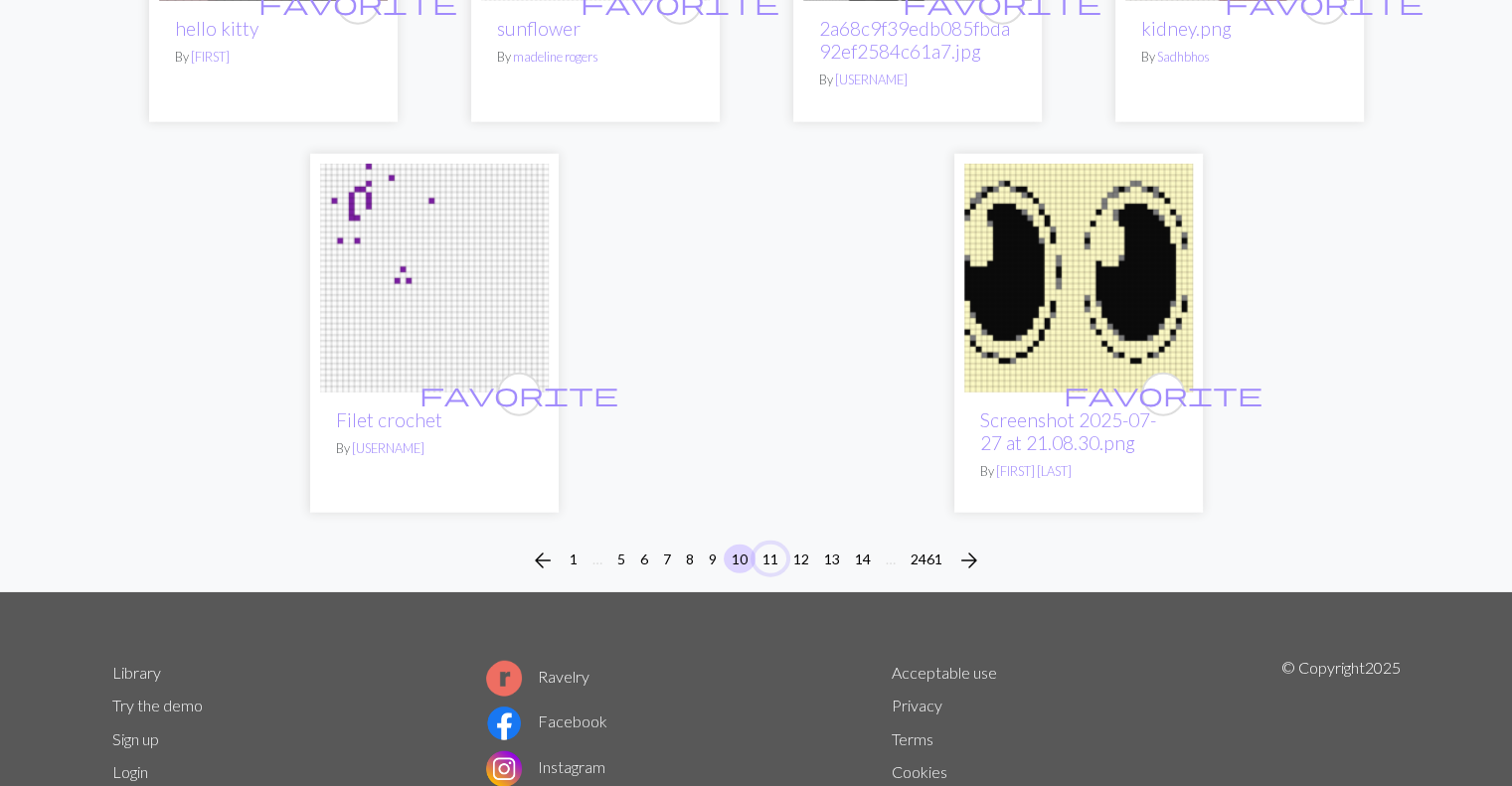 click on "11" at bounding box center [770, 558] 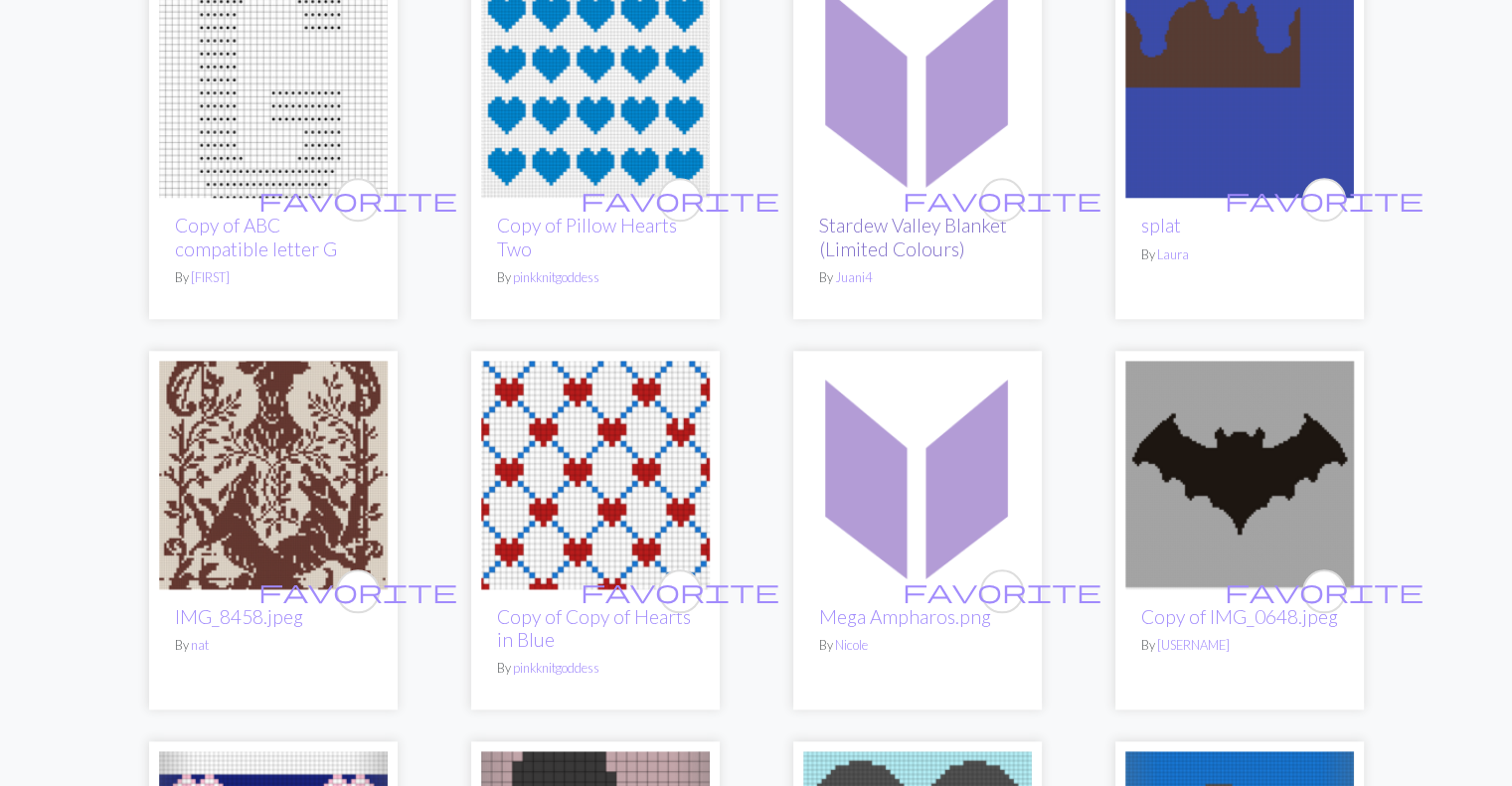 scroll, scrollTop: 1866, scrollLeft: 0, axis: vertical 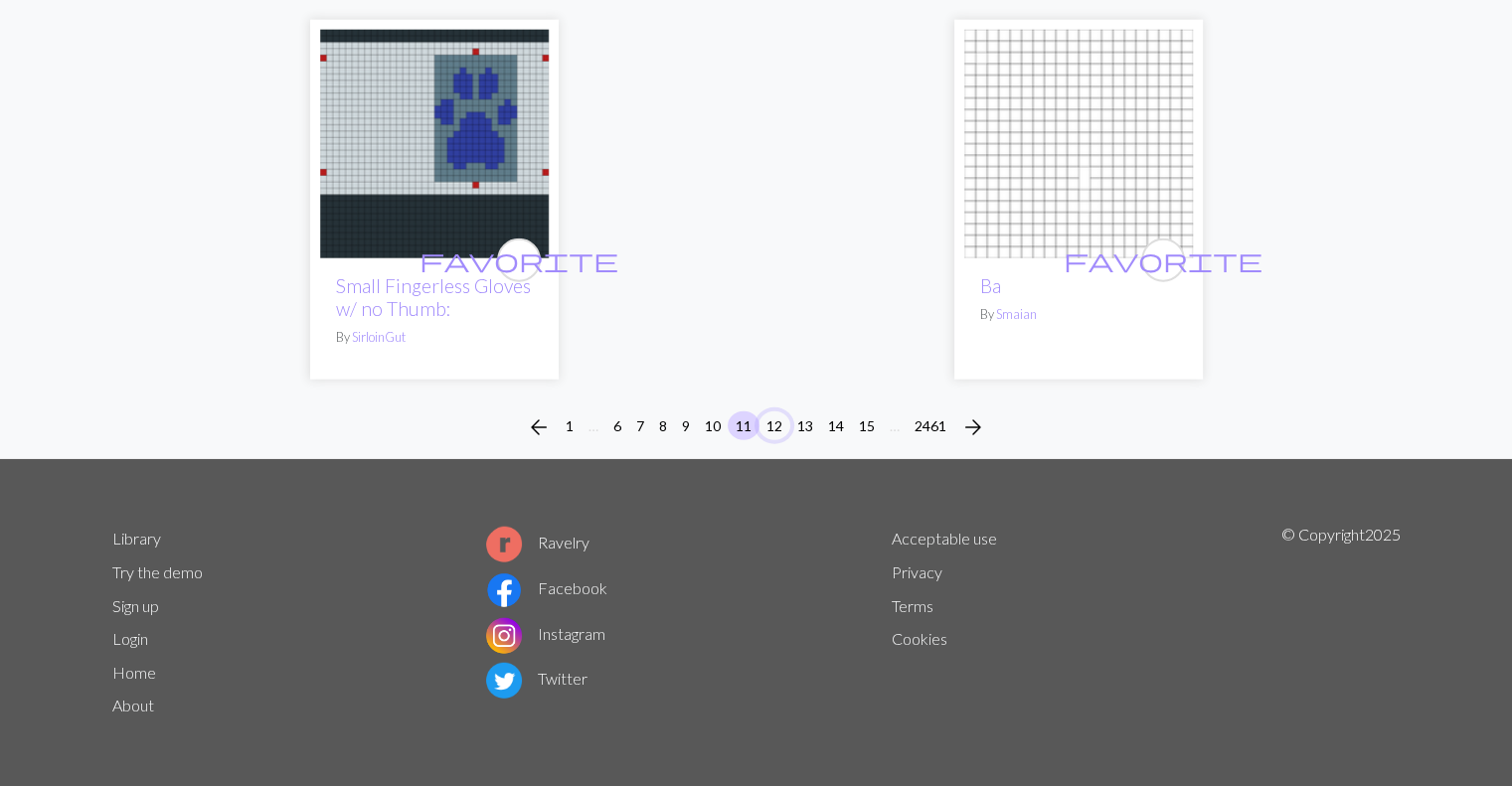 click on "12" at bounding box center [774, 425] 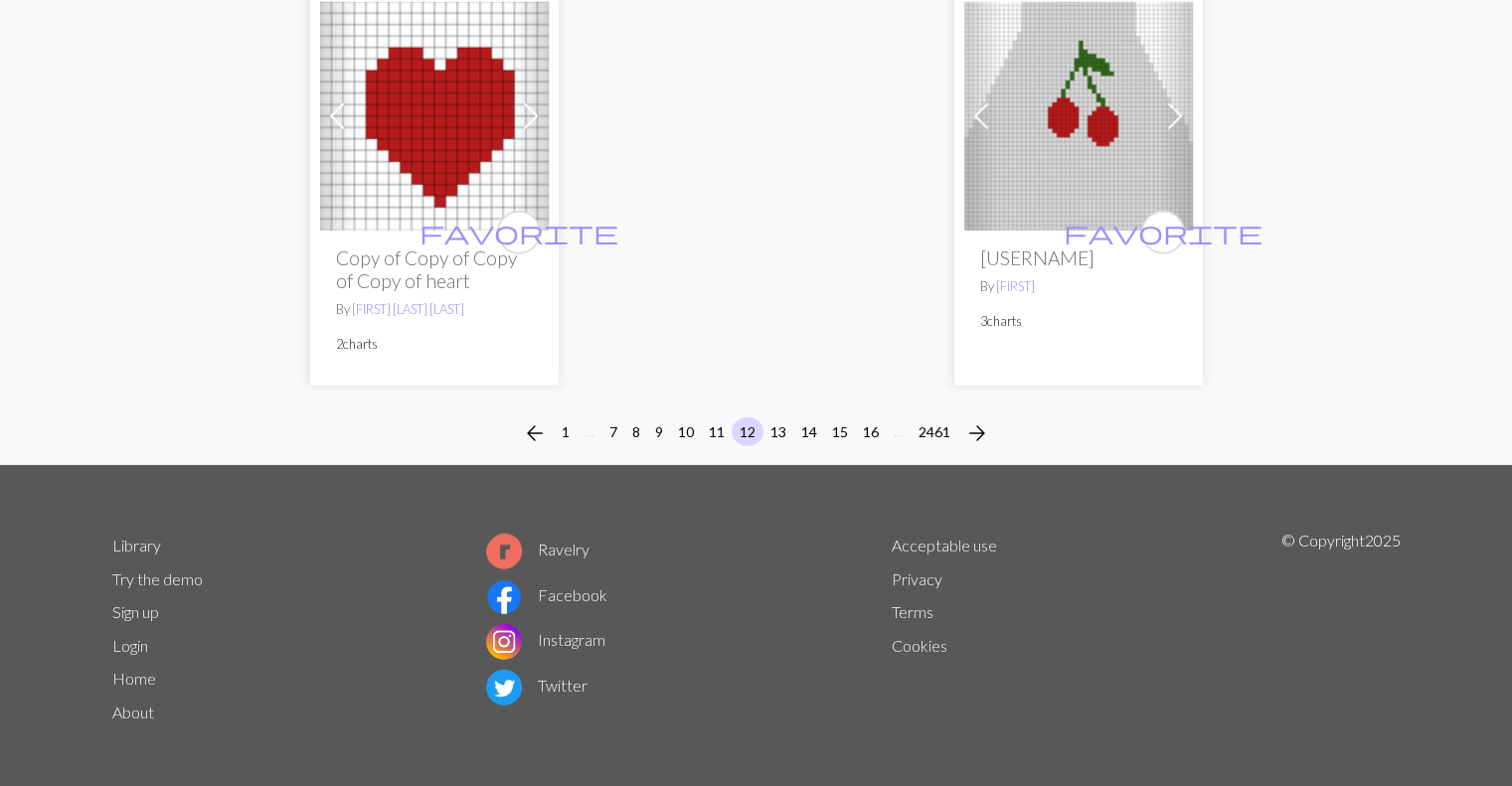 scroll, scrollTop: 5452, scrollLeft: 0, axis: vertical 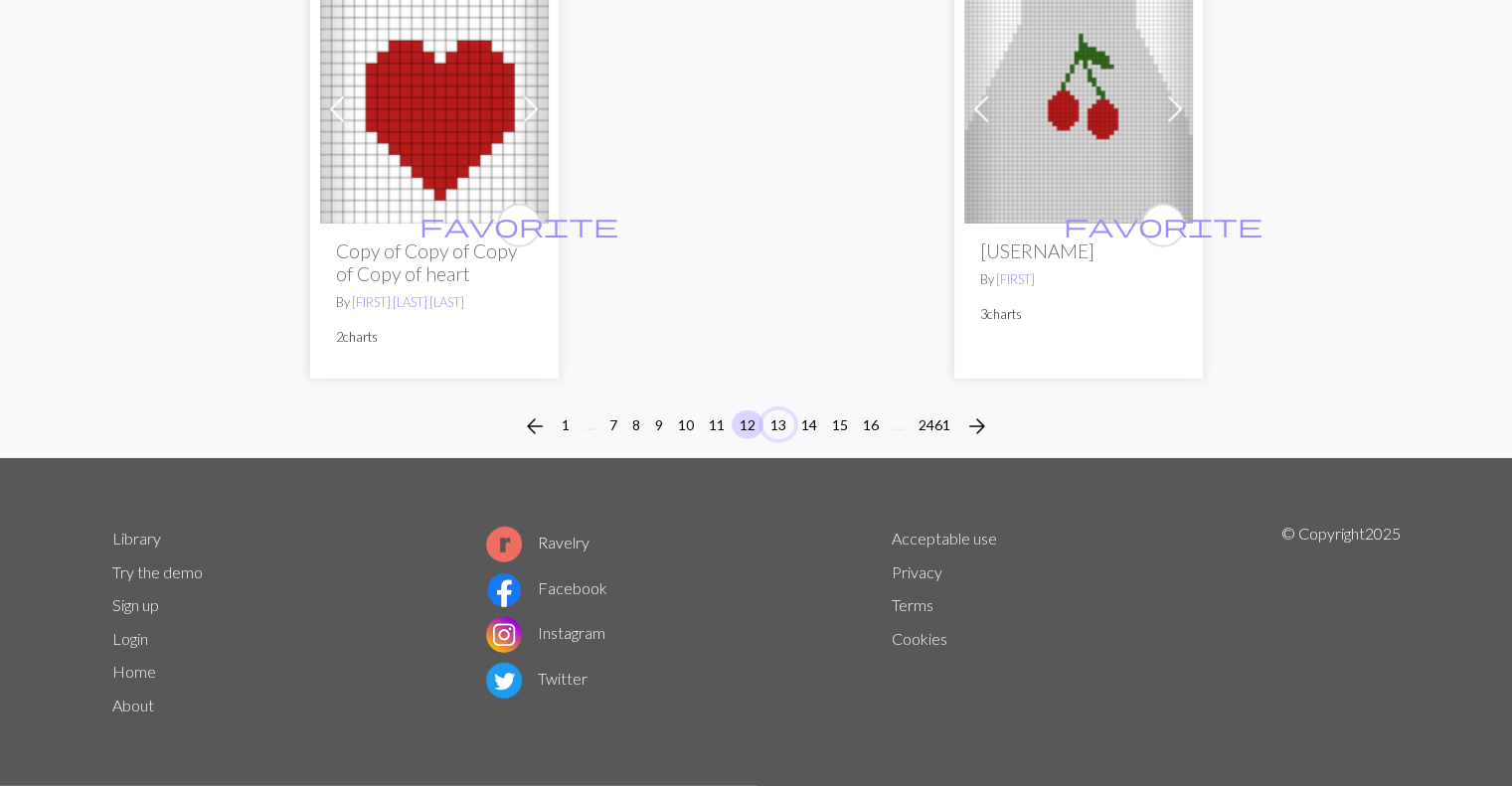 click on "13" at bounding box center (778, 424) 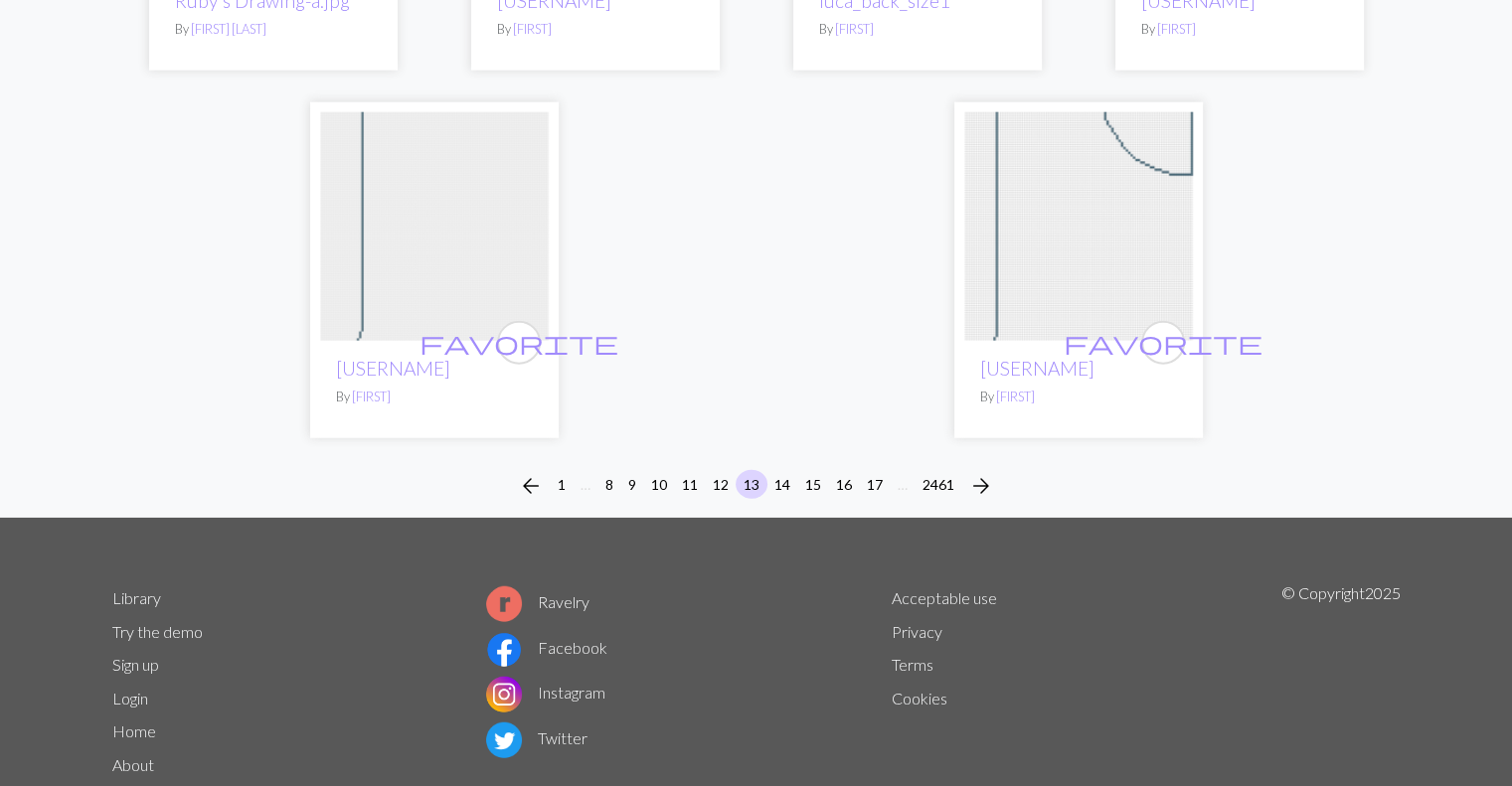 scroll, scrollTop: 4976, scrollLeft: 0, axis: vertical 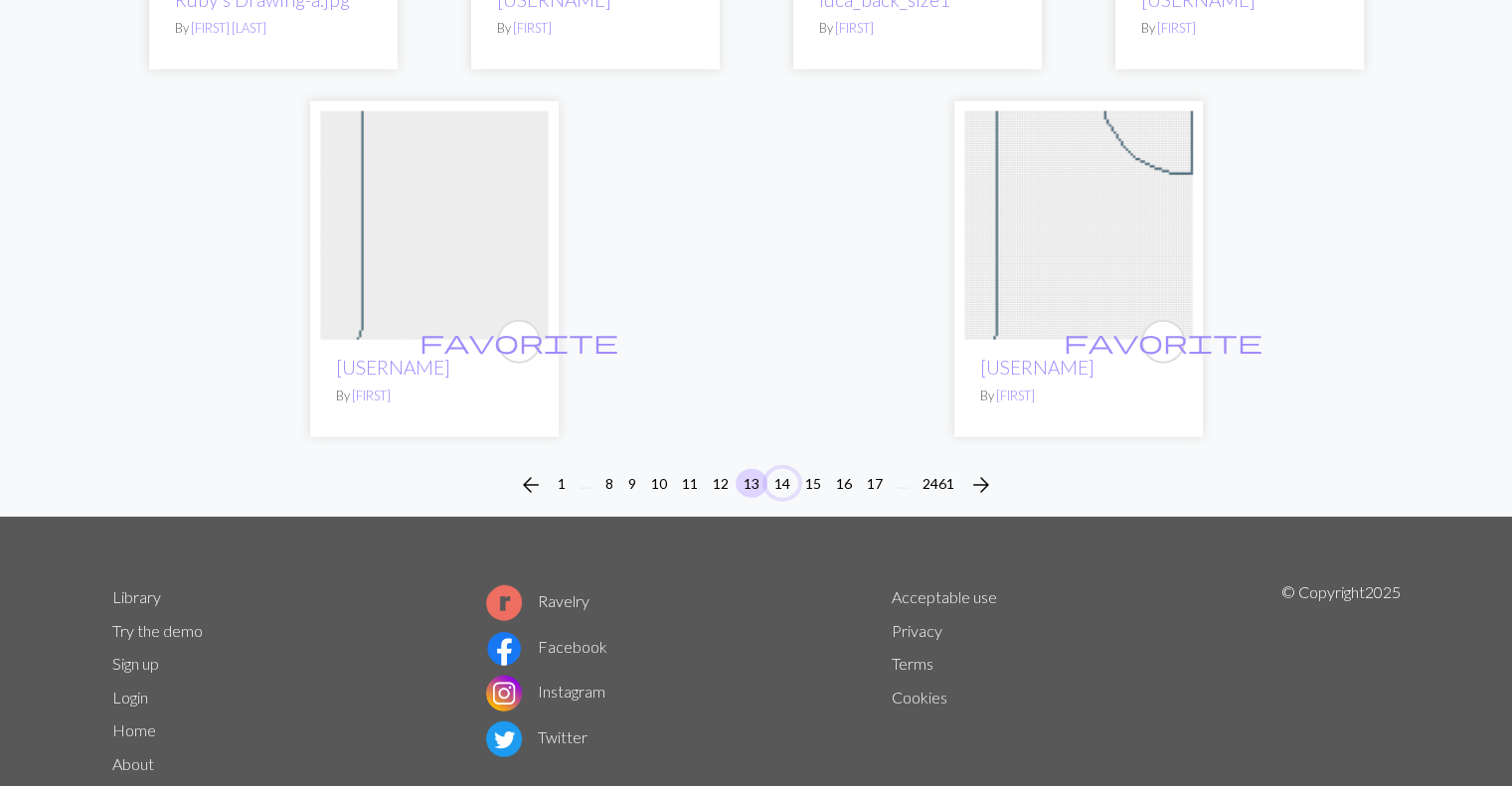 click on "14" at bounding box center (782, 483) 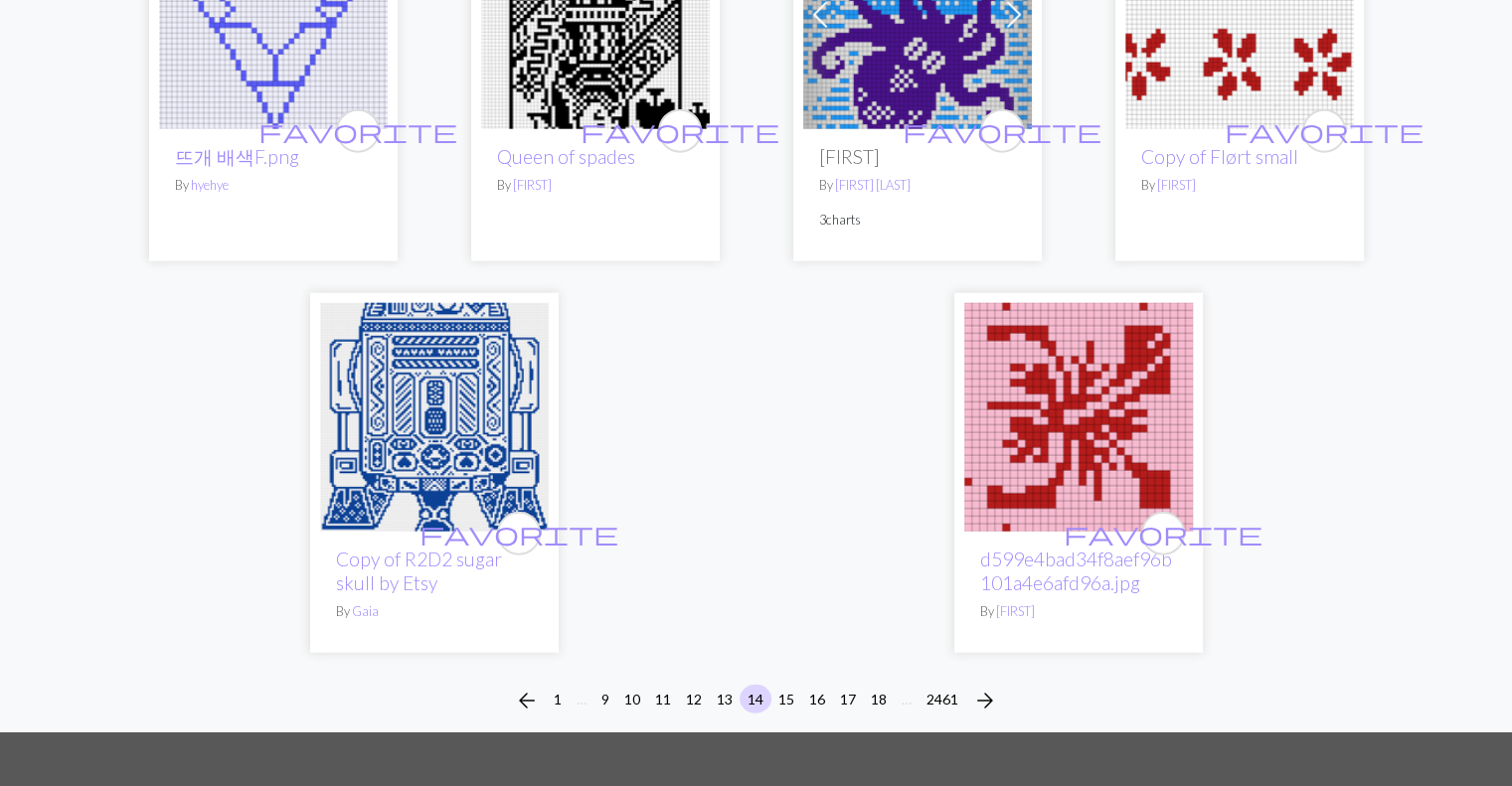 scroll, scrollTop: 4880, scrollLeft: 0, axis: vertical 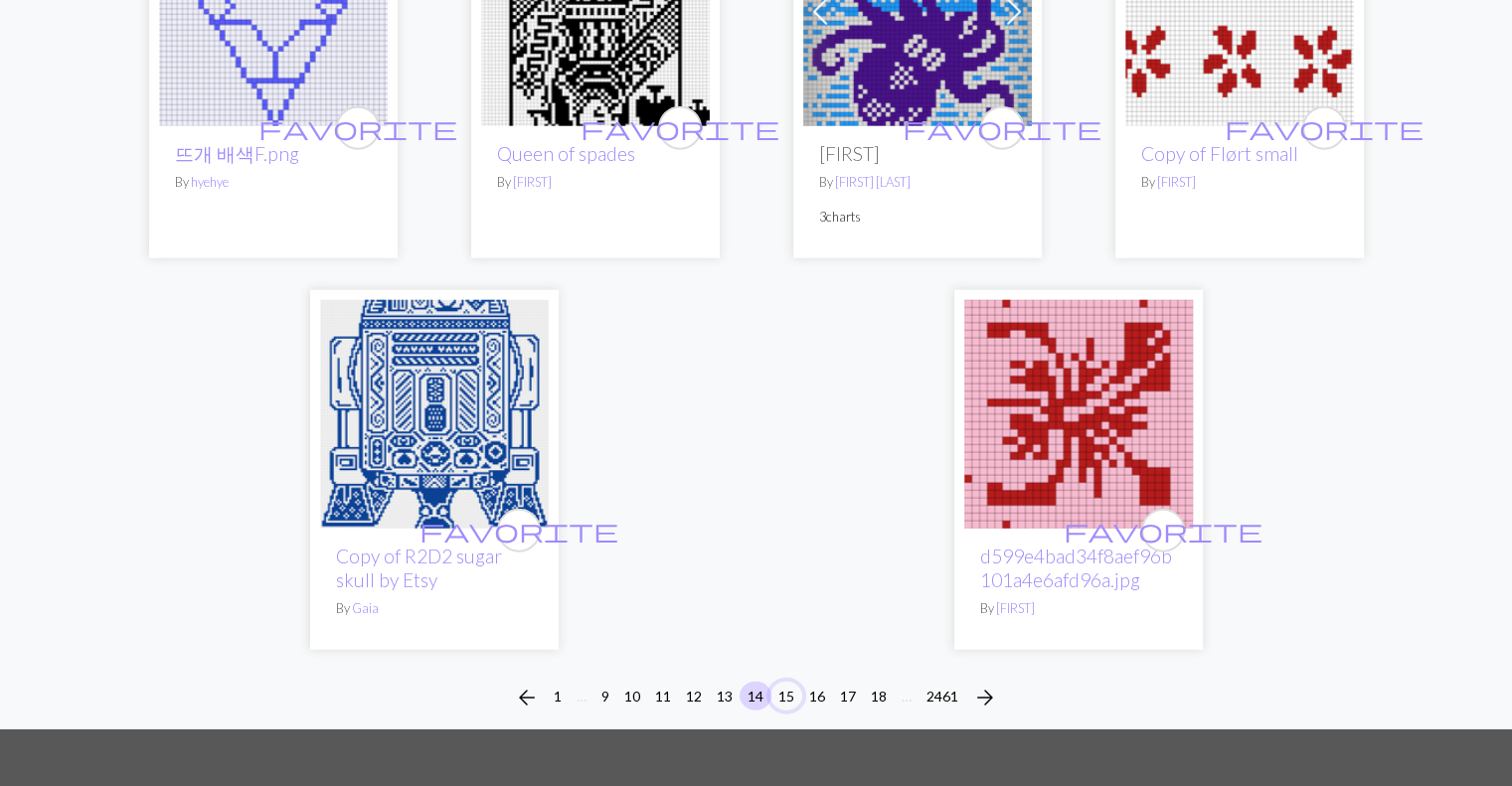 click on "15" at bounding box center [786, 696] 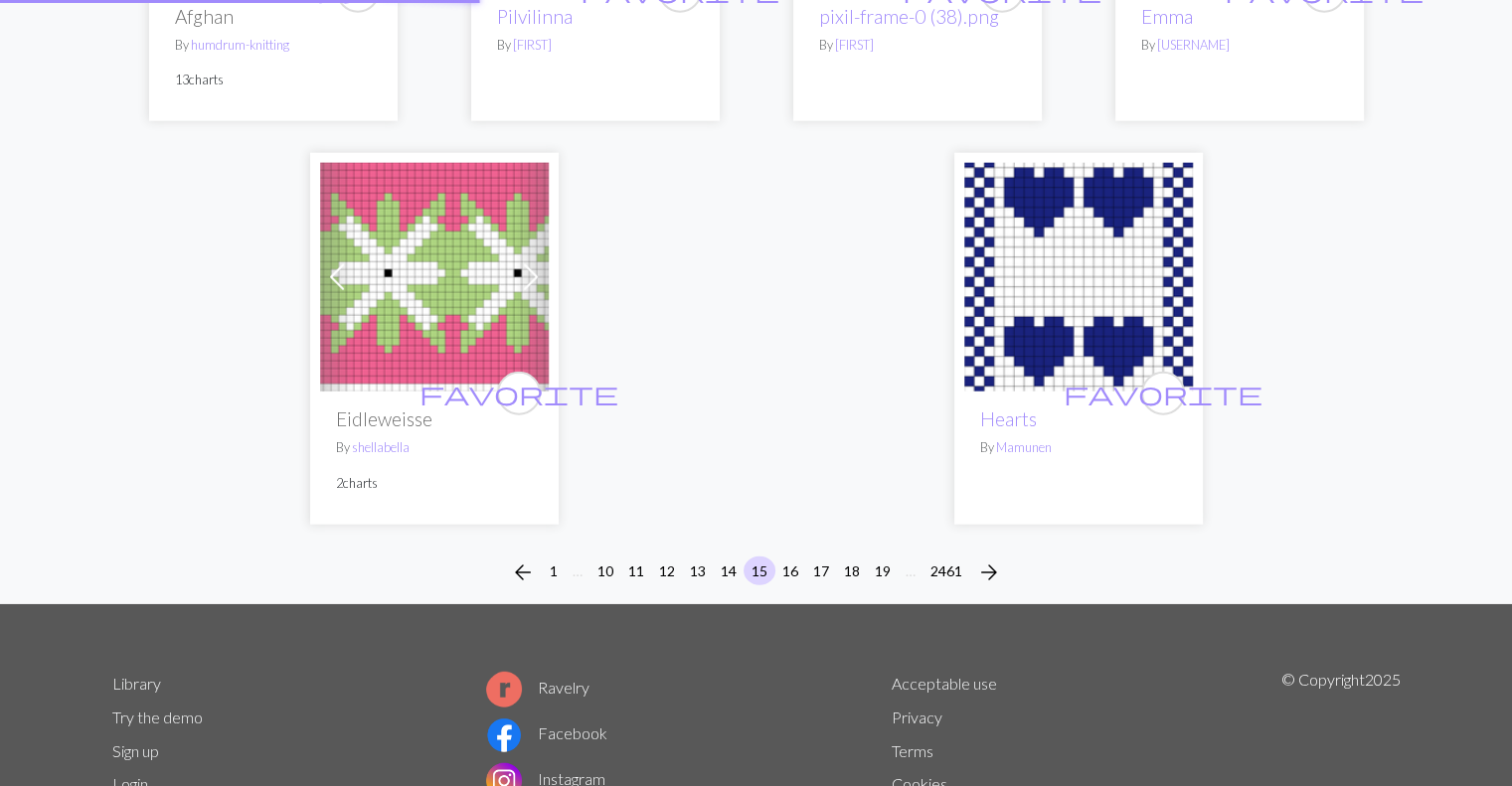 scroll, scrollTop: 0, scrollLeft: 0, axis: both 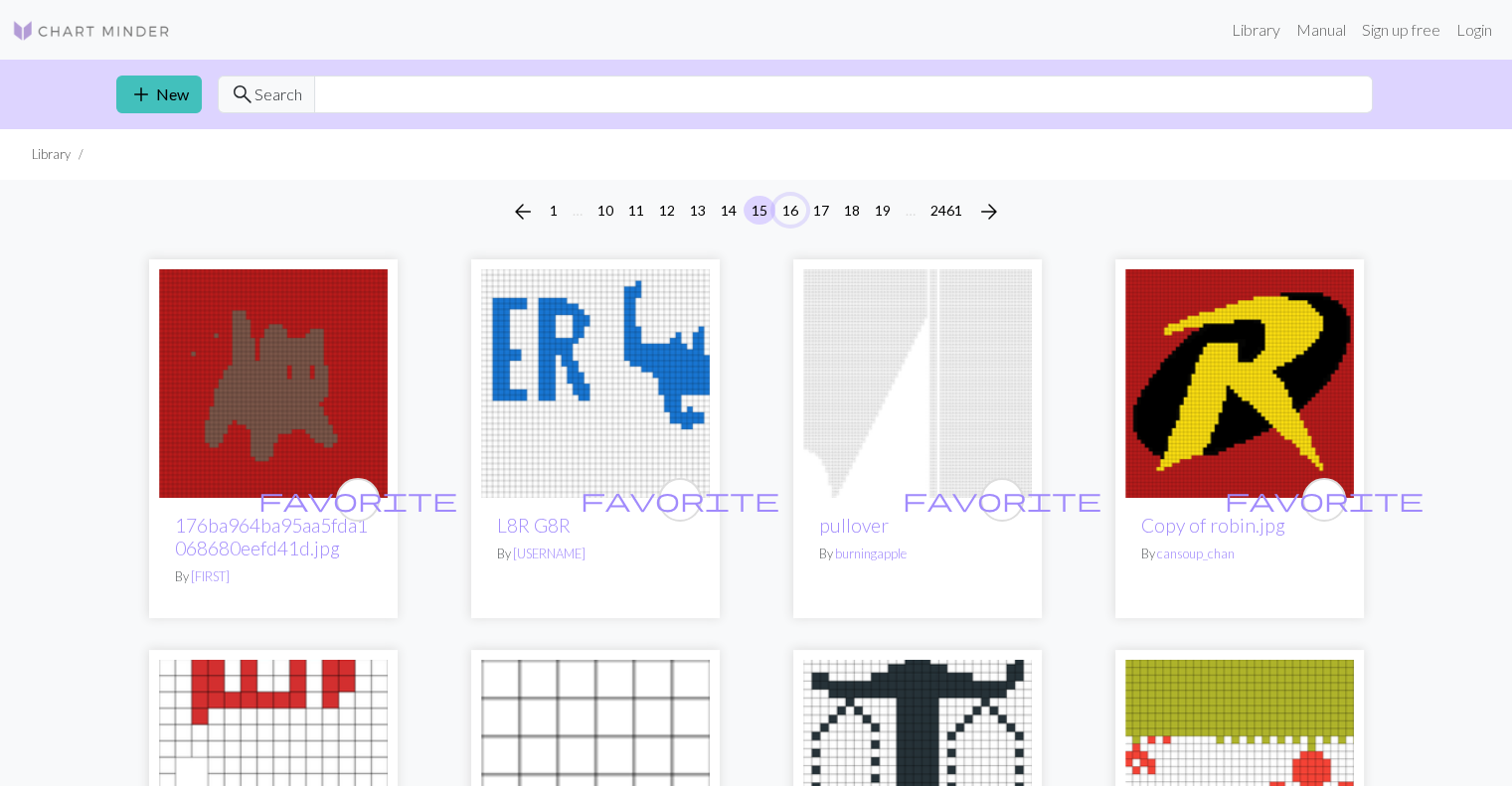 click on "16" at bounding box center (790, 210) 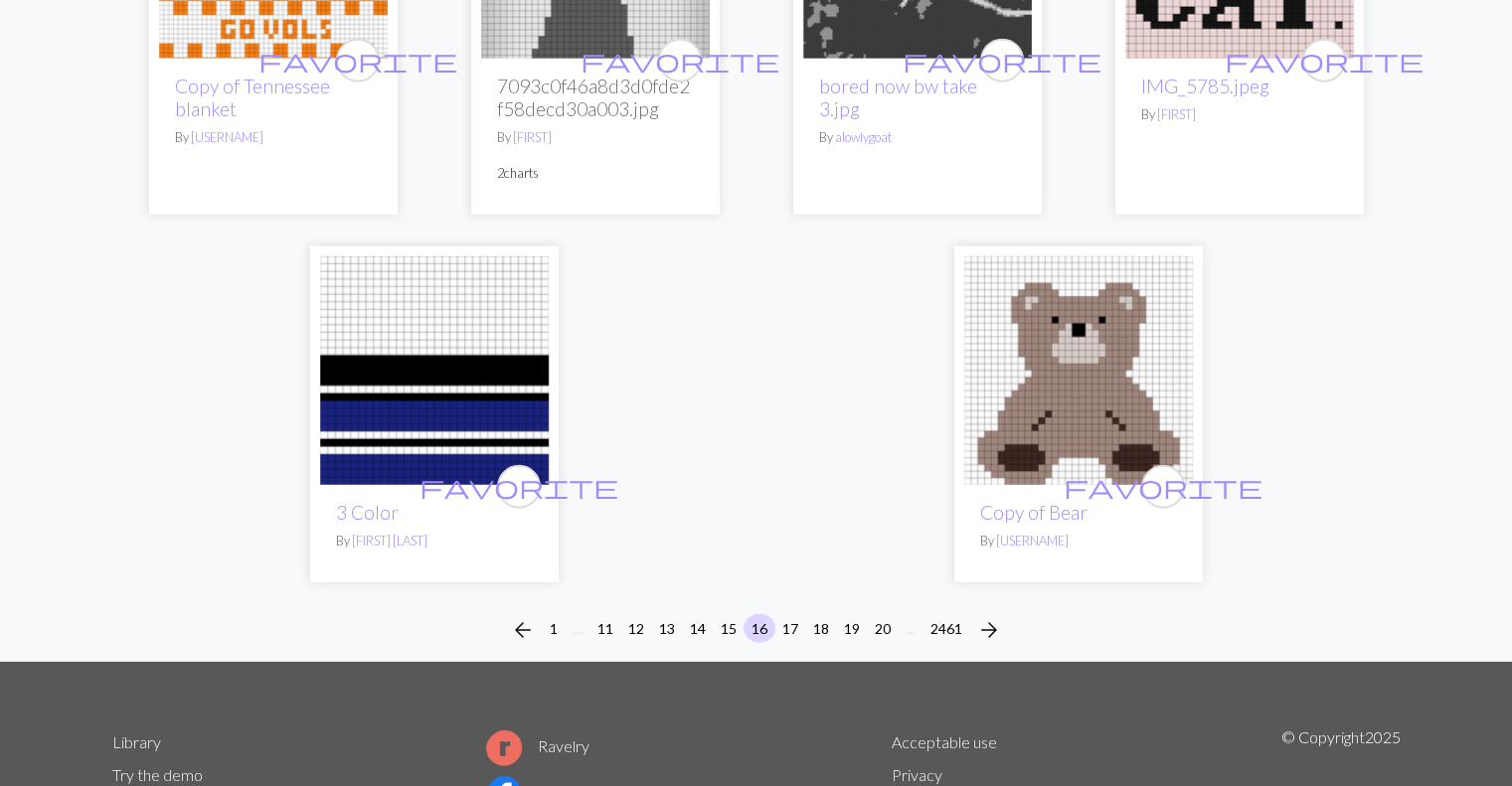 scroll, scrollTop: 4884, scrollLeft: 0, axis: vertical 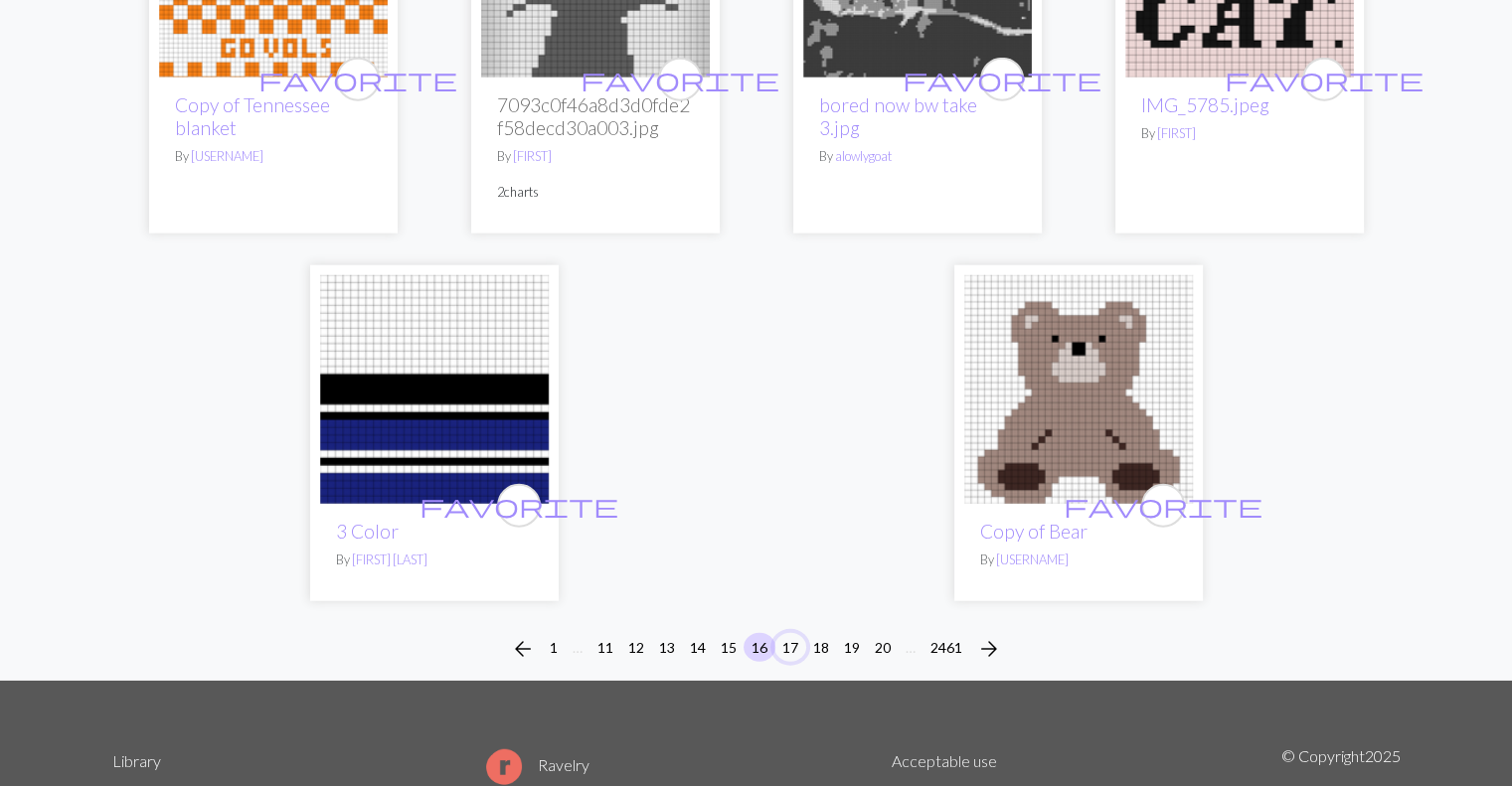 click on "17" at bounding box center [790, 647] 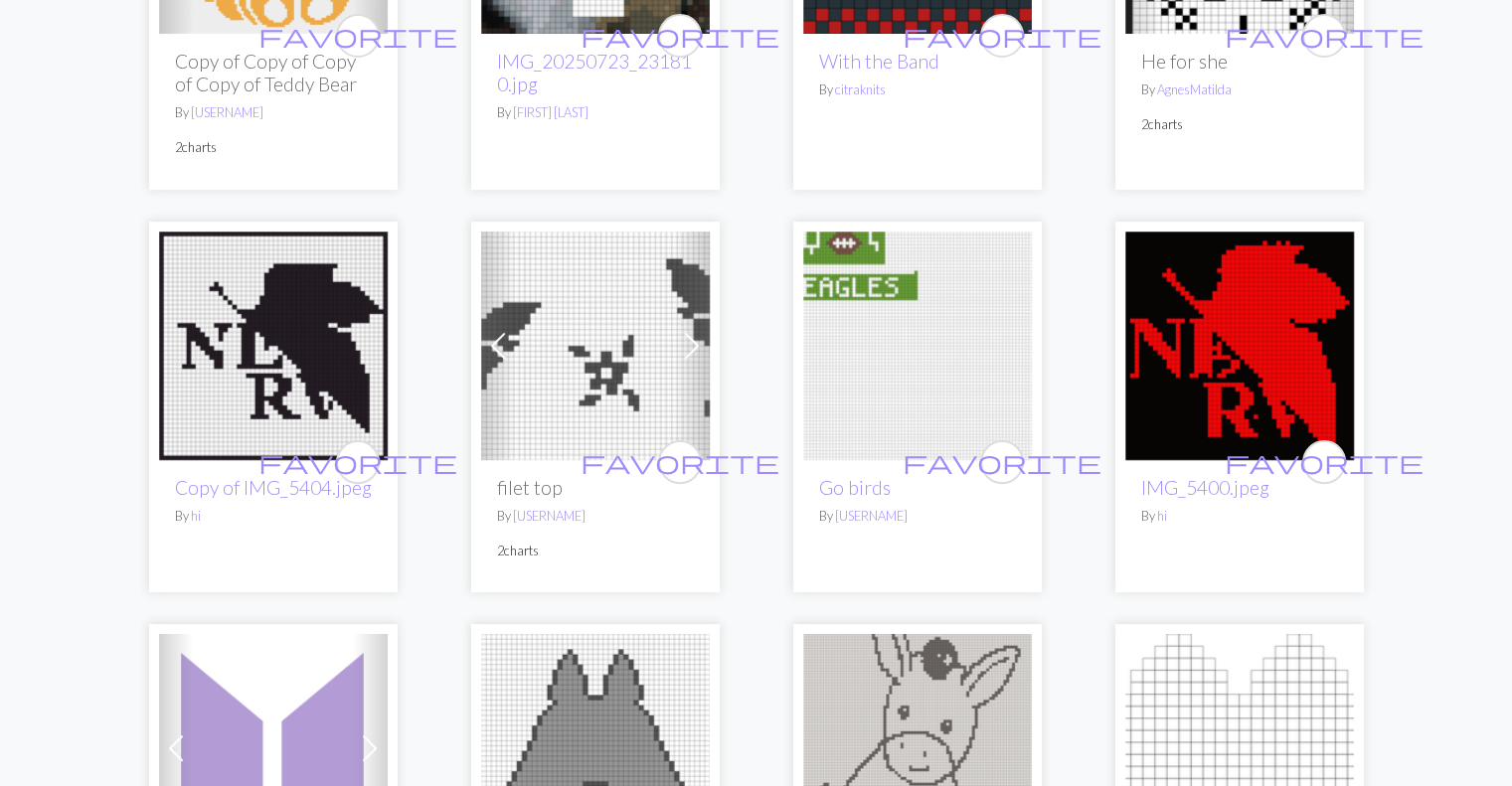 scroll, scrollTop: 0, scrollLeft: 0, axis: both 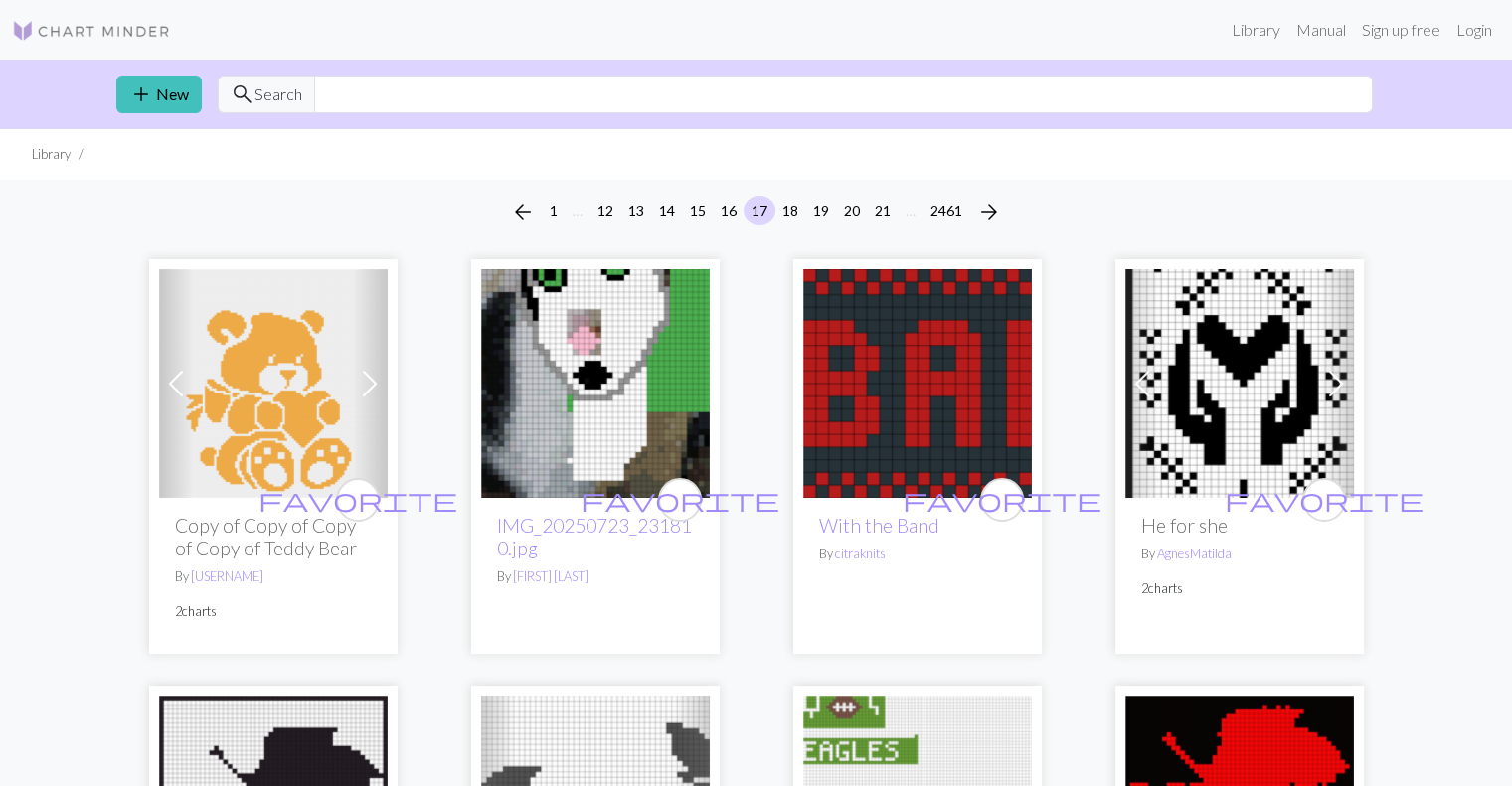 click on "Search" at bounding box center (278, 94) 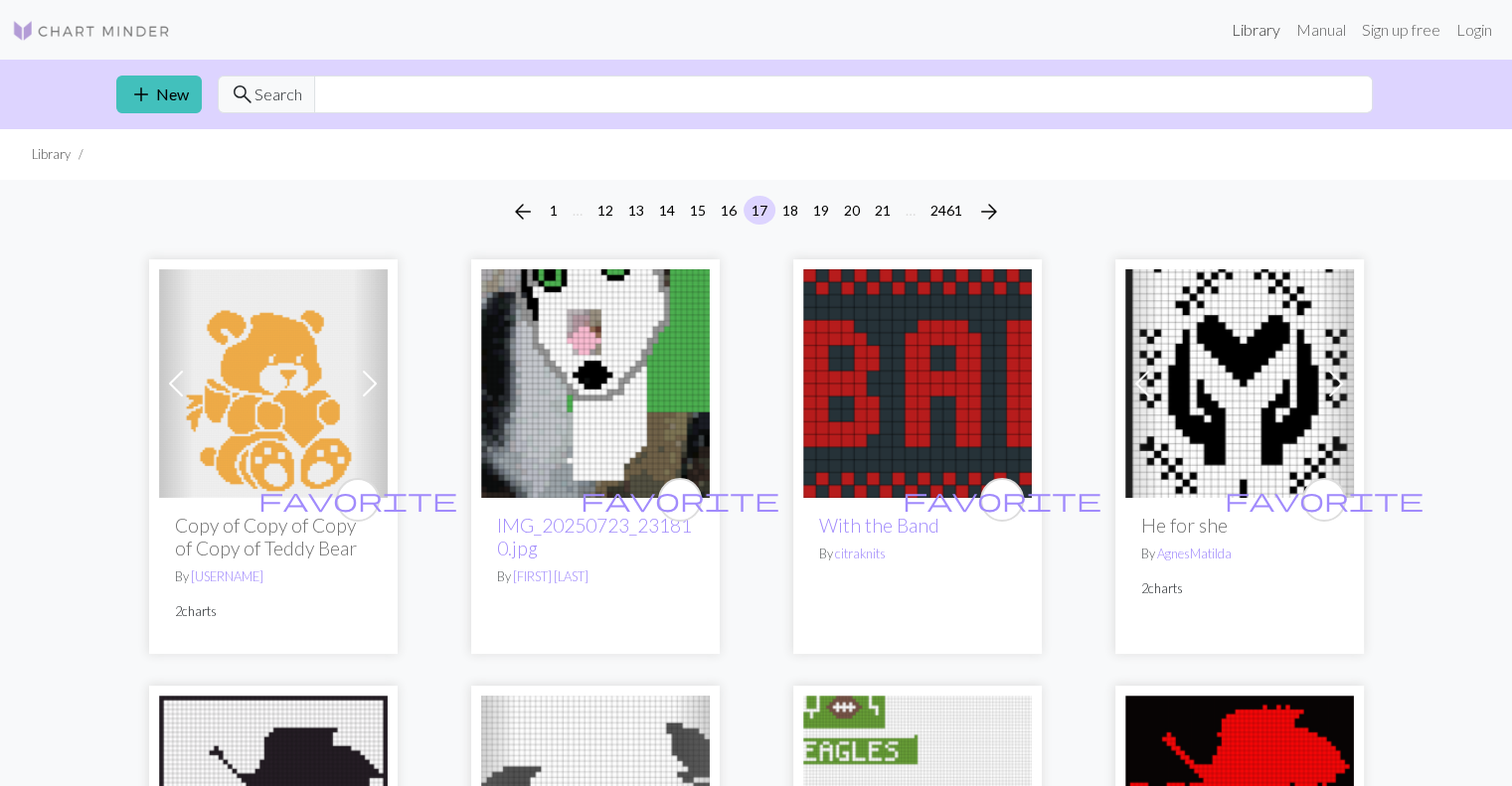 click on "Library" at bounding box center [1256, 30] 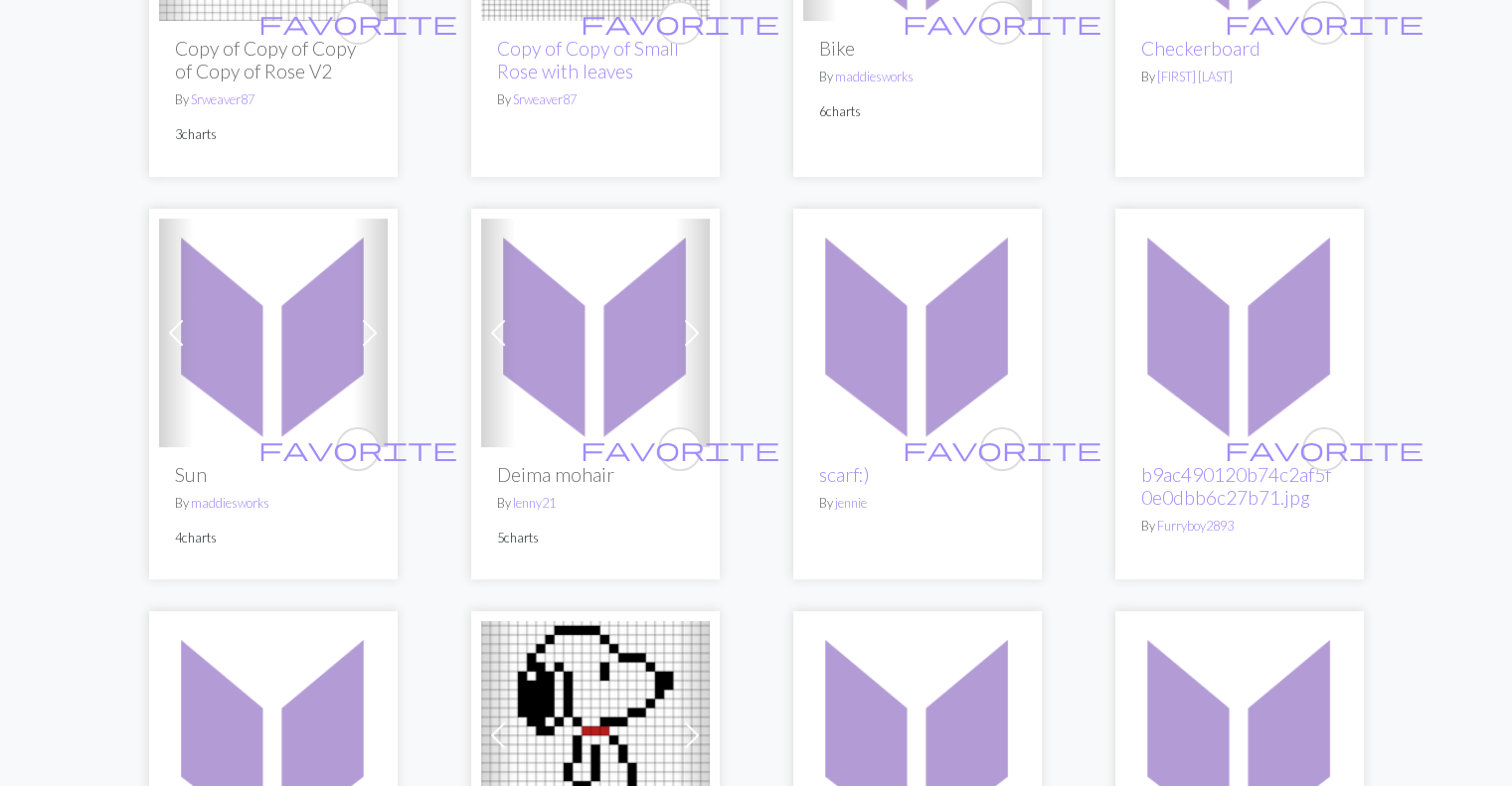 scroll, scrollTop: 0, scrollLeft: 0, axis: both 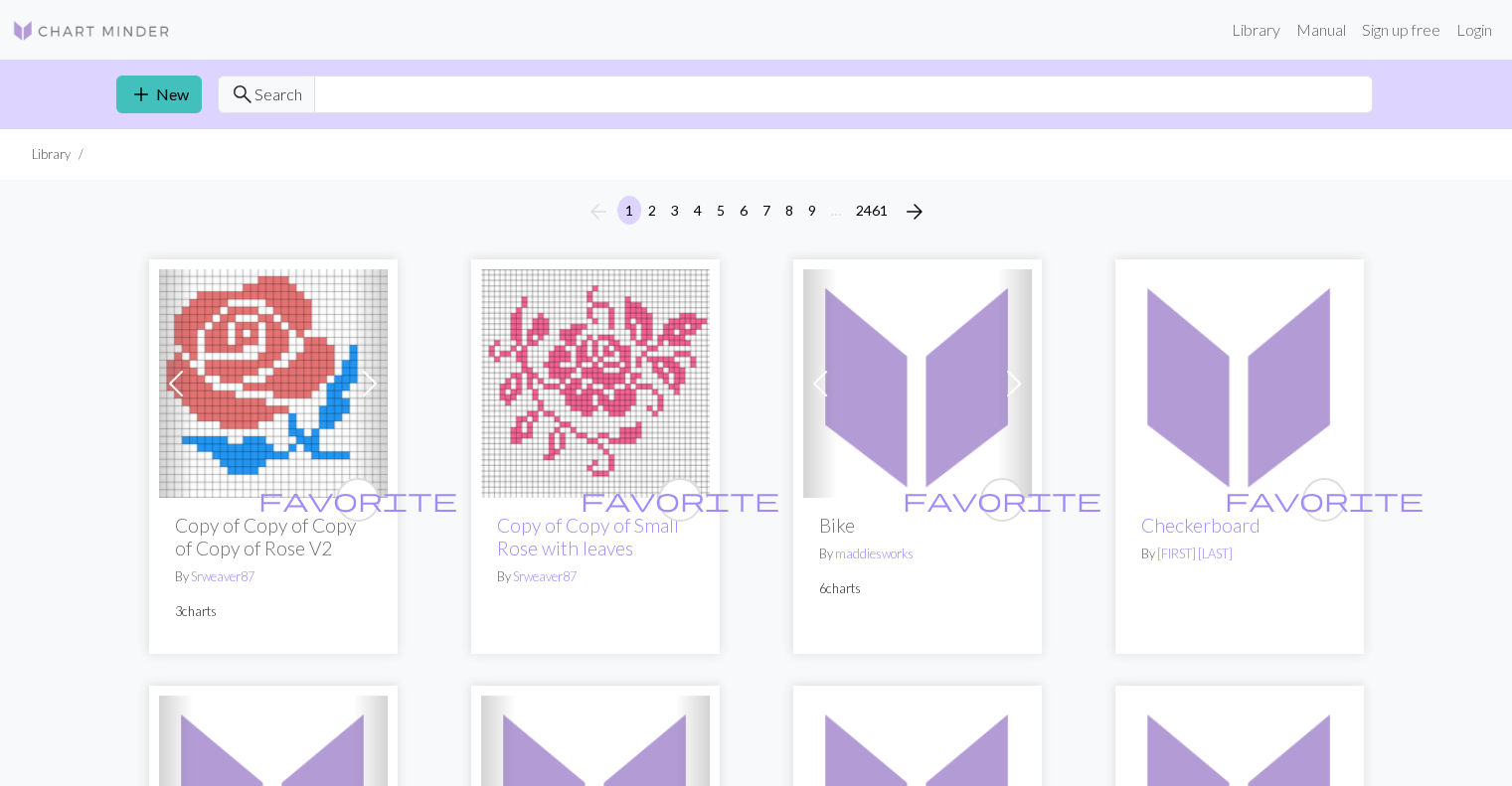 click at bounding box center [91, 31] 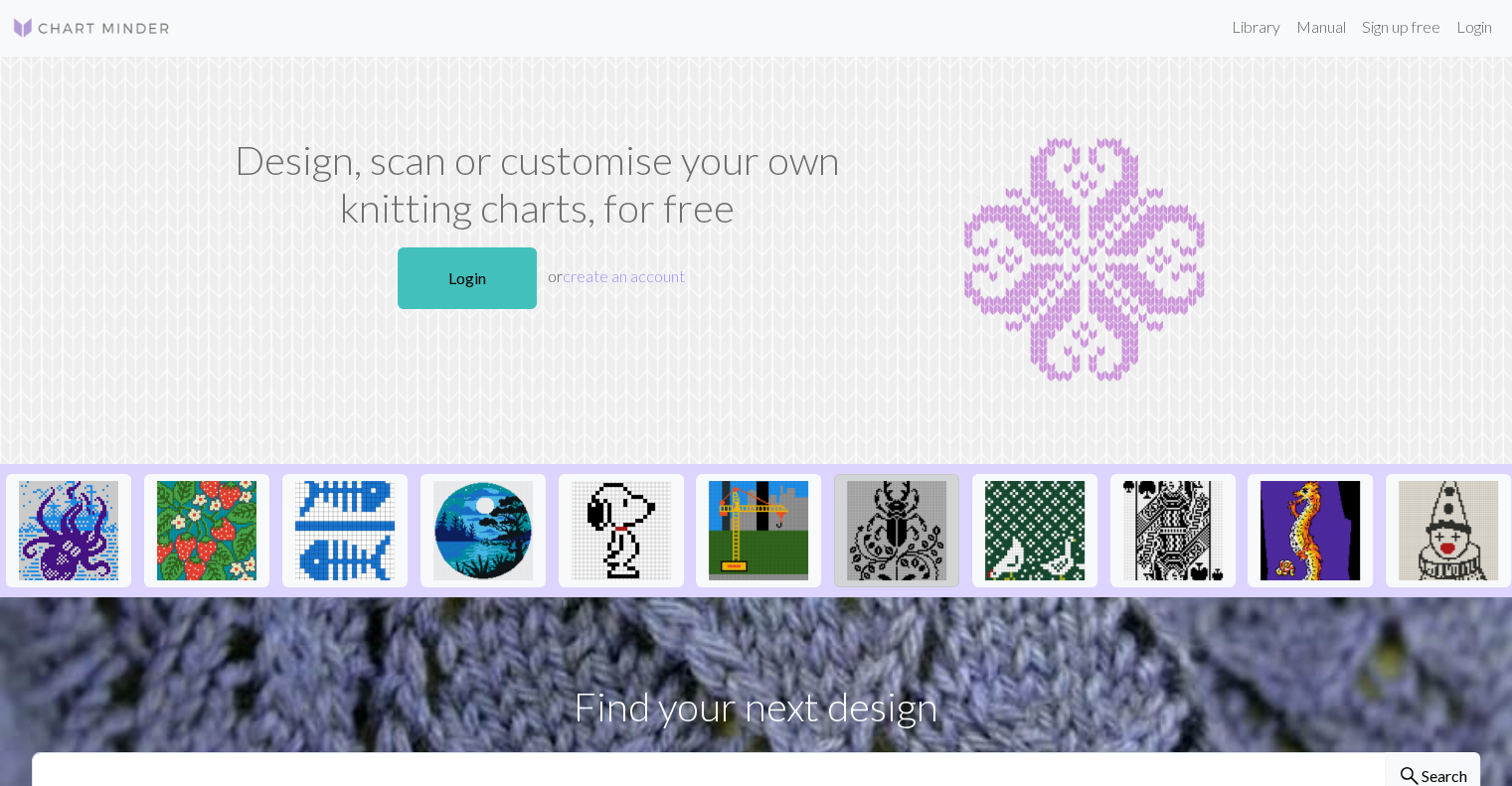 scroll, scrollTop: 0, scrollLeft: 0, axis: both 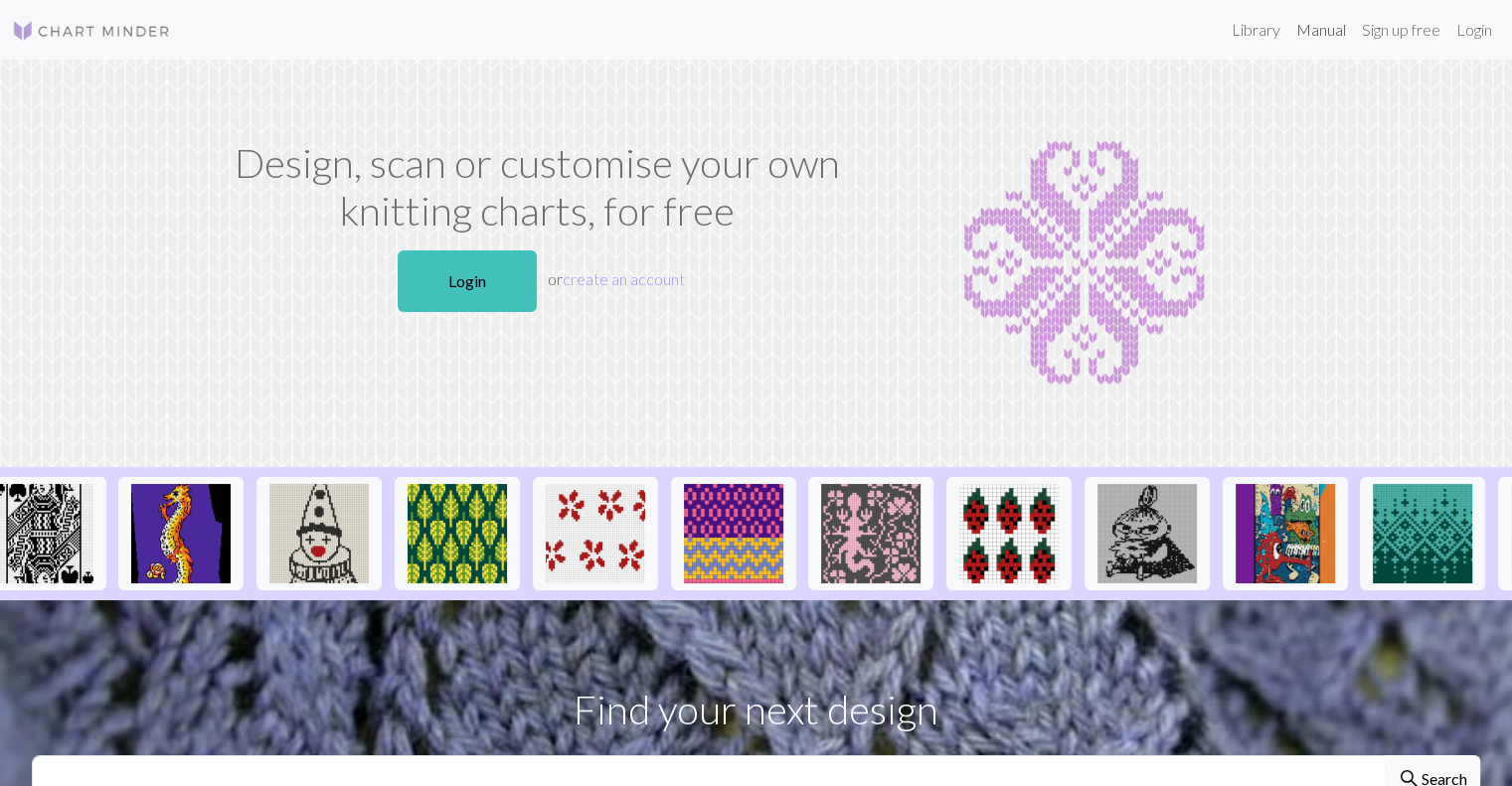 click on "Manual" at bounding box center (1321, 30) 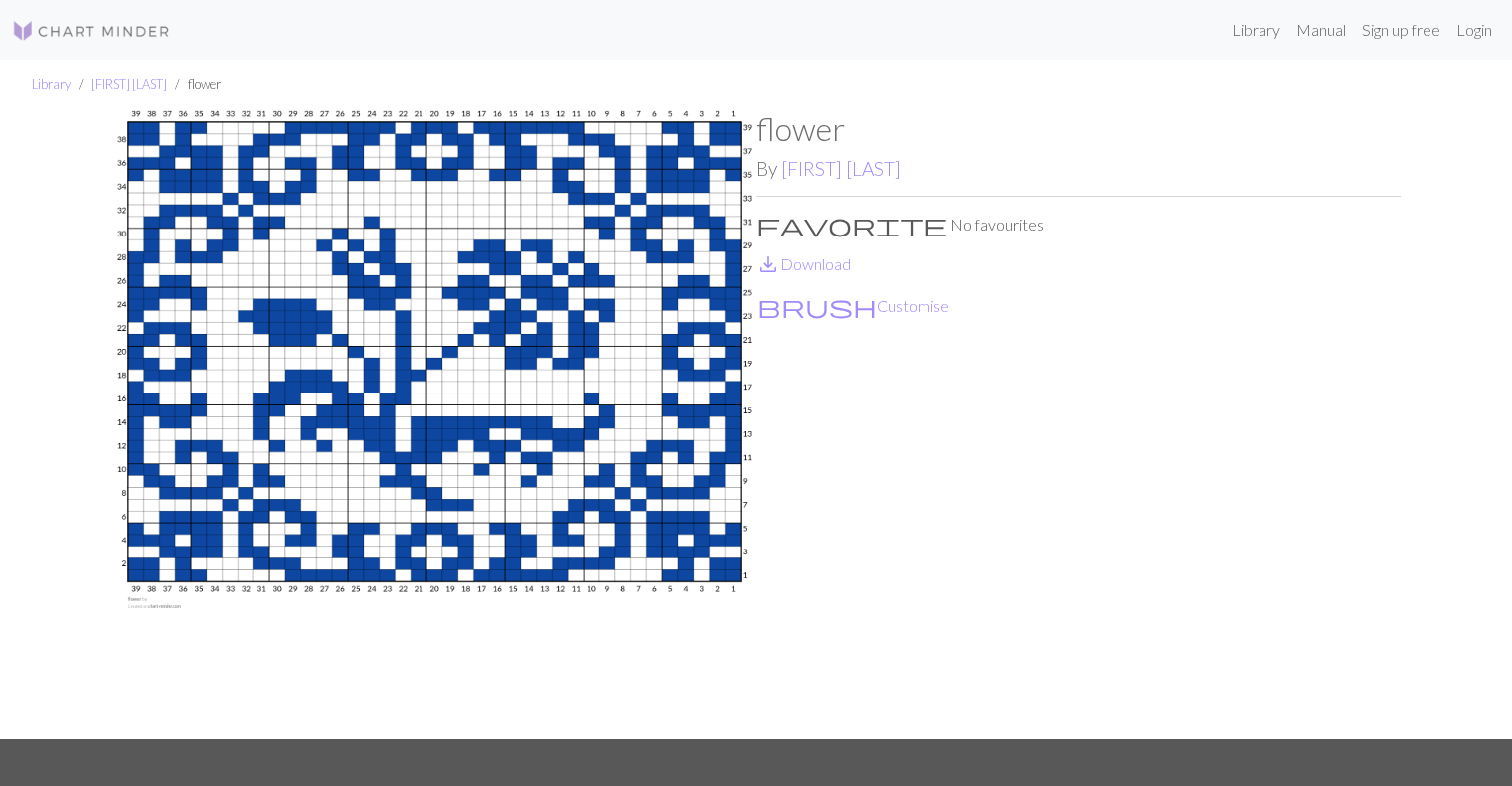 scroll, scrollTop: 0, scrollLeft: 0, axis: both 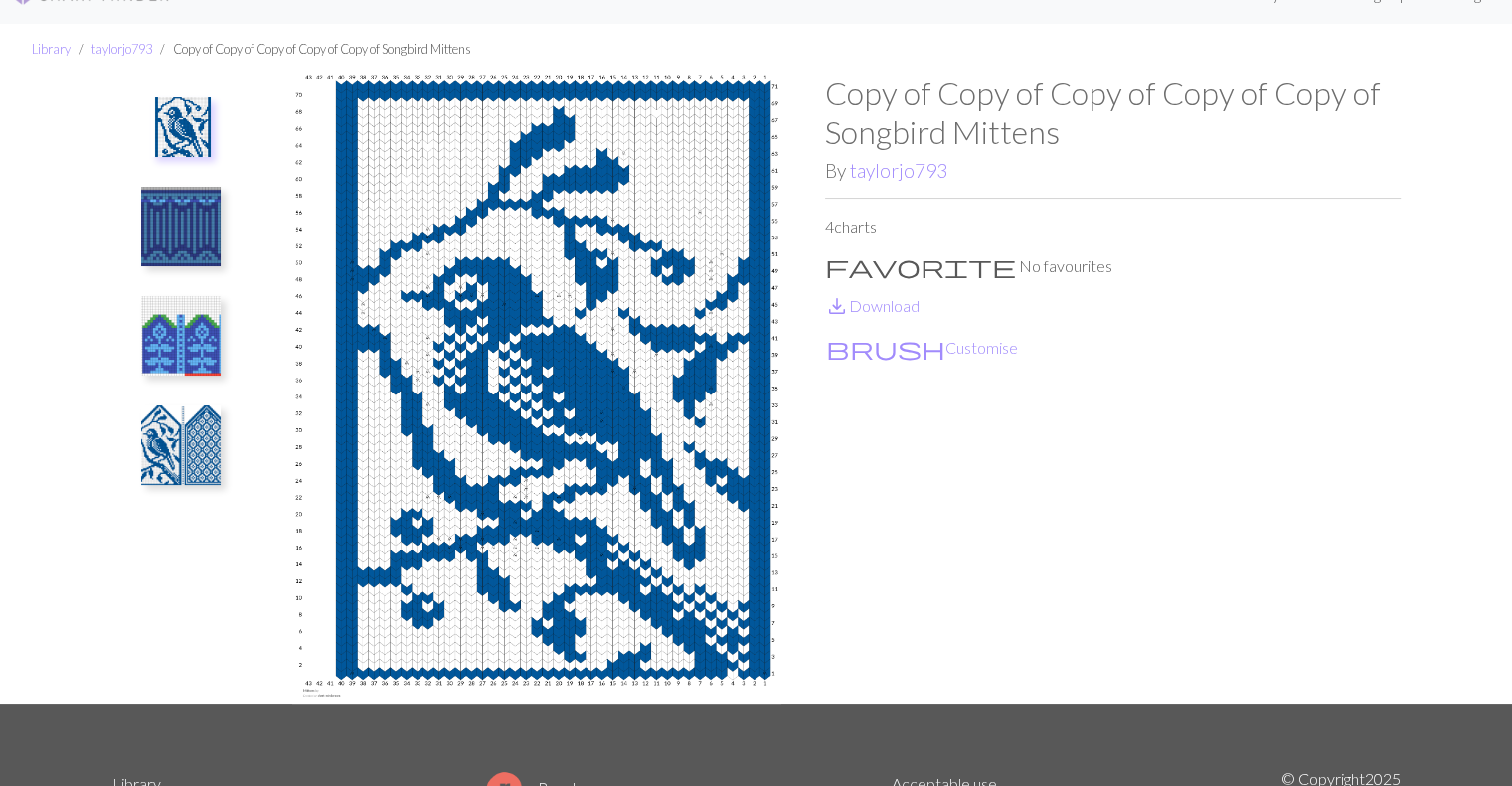 click at bounding box center (181, 227) 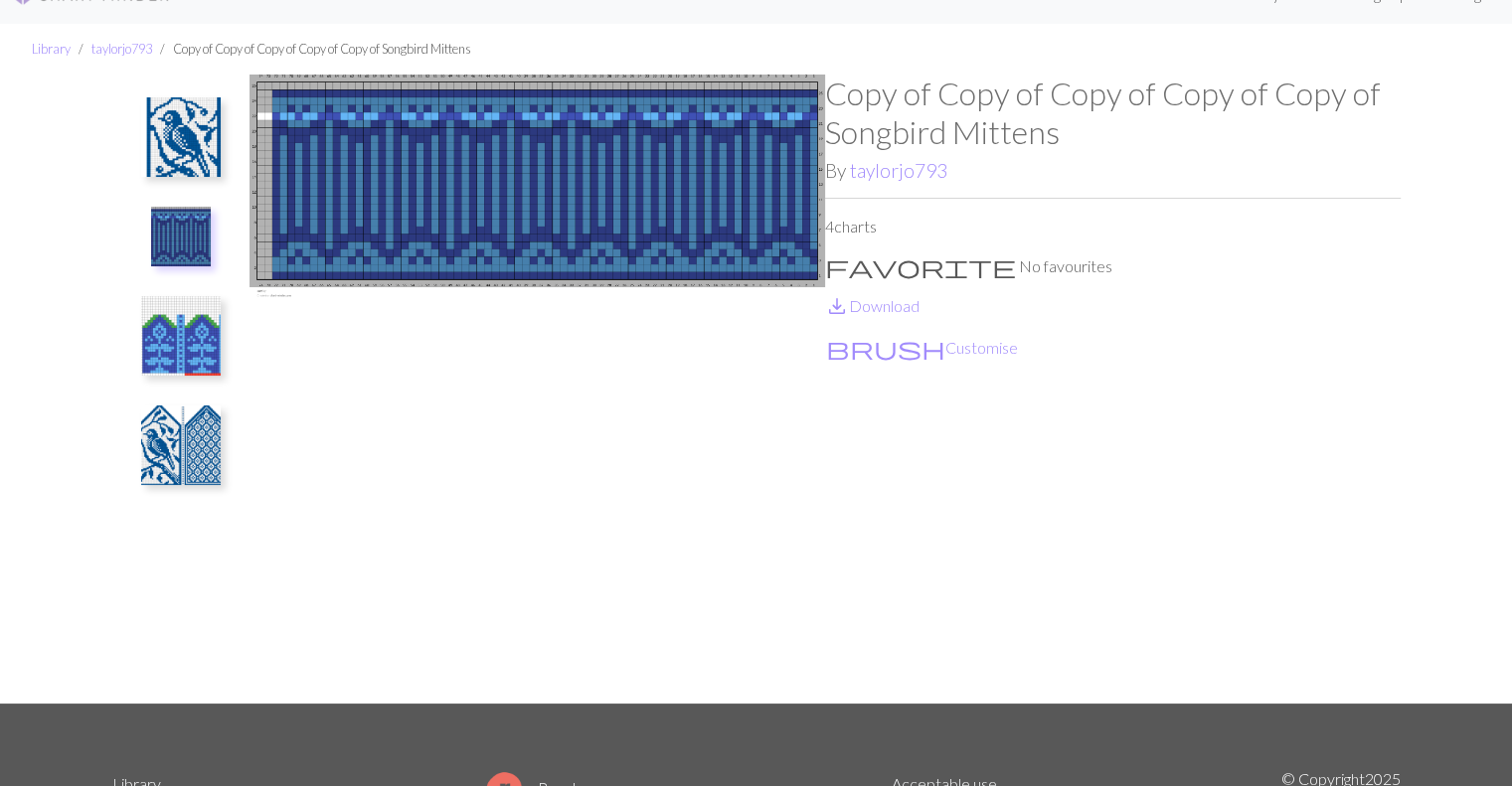 click at bounding box center [181, 336] 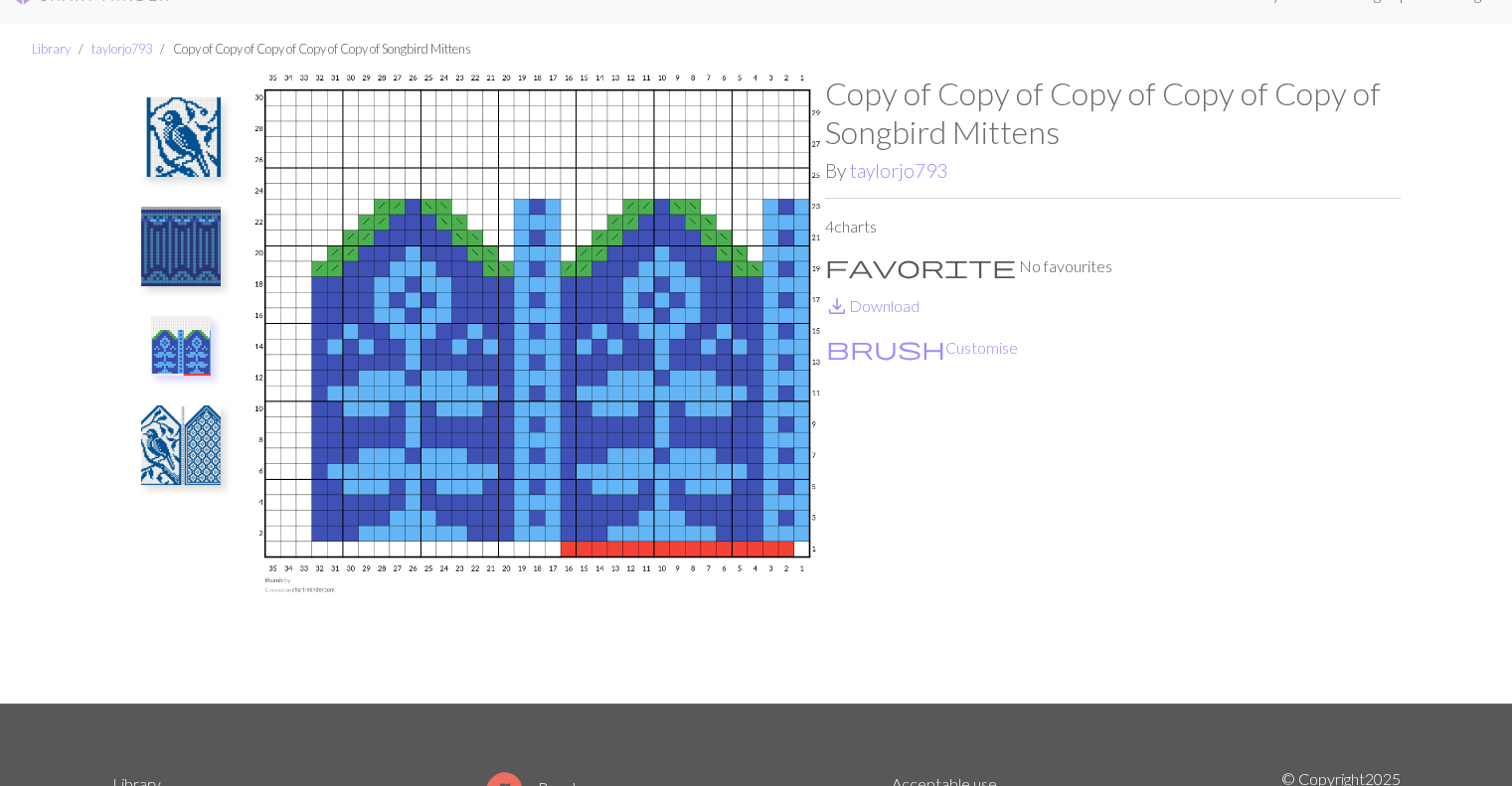 click at bounding box center (181, 445) 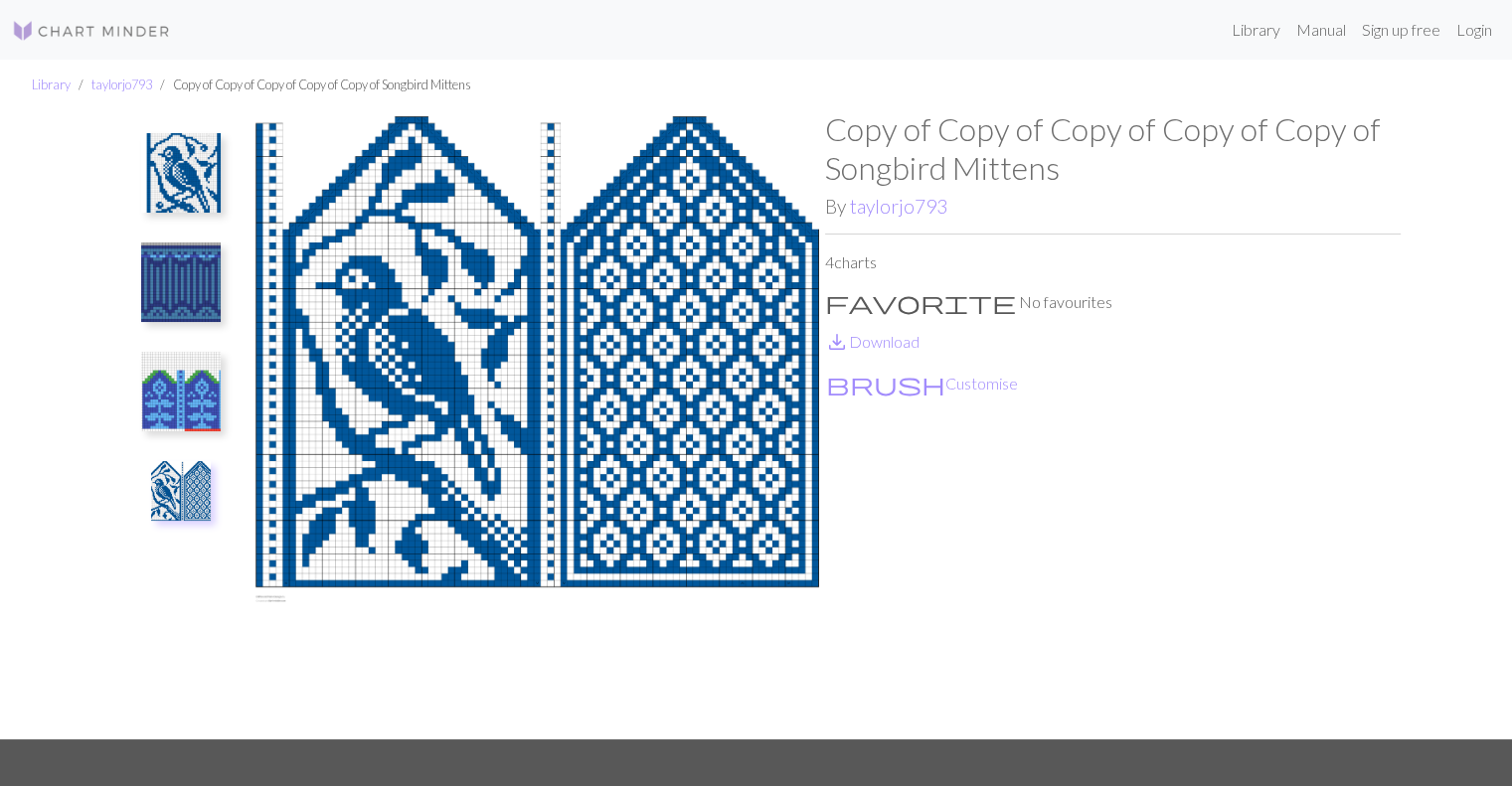 scroll, scrollTop: 0, scrollLeft: 0, axis: both 